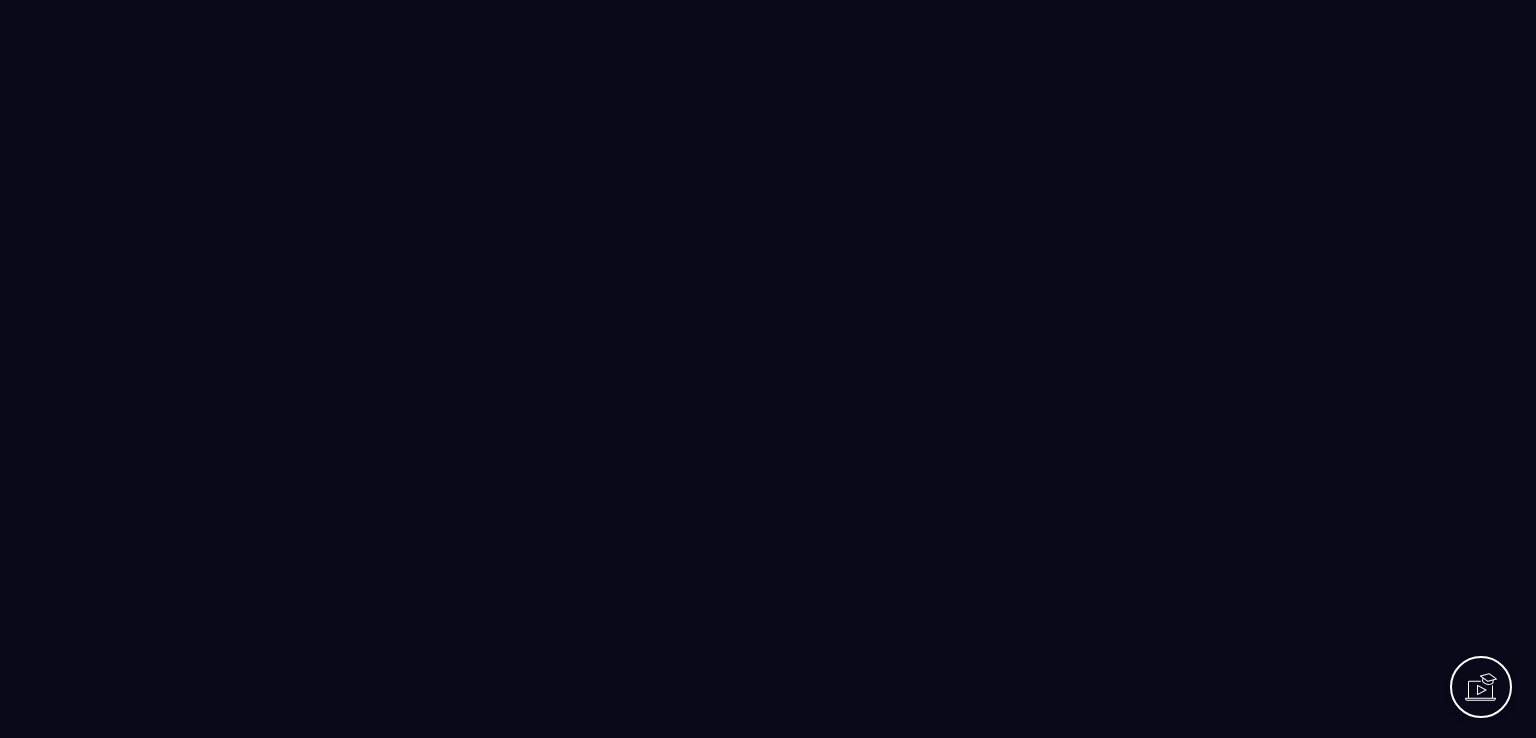 scroll, scrollTop: 0, scrollLeft: 0, axis: both 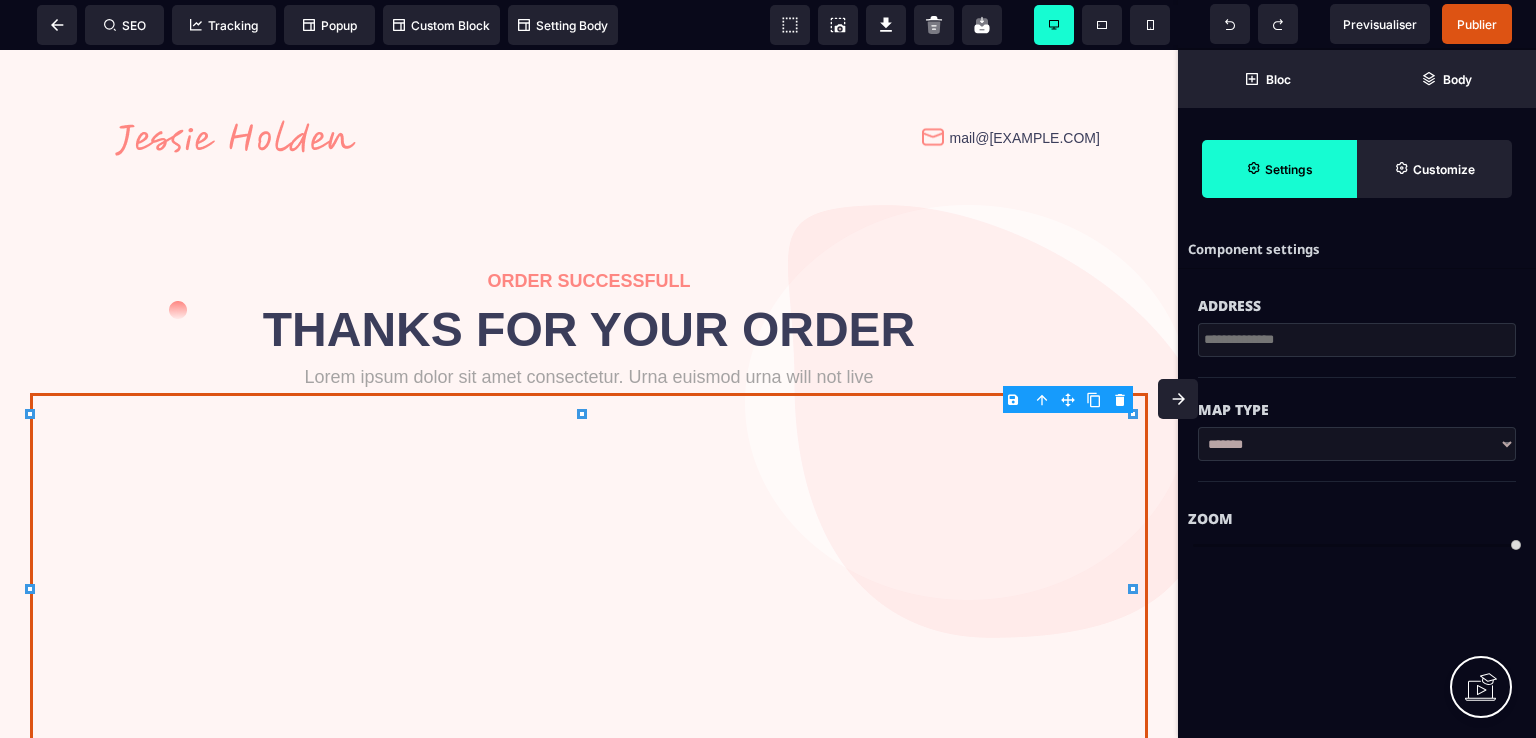 click on "B I U S
A *******
Text
SEO
Tracking
Popup" at bounding box center (768, 369) 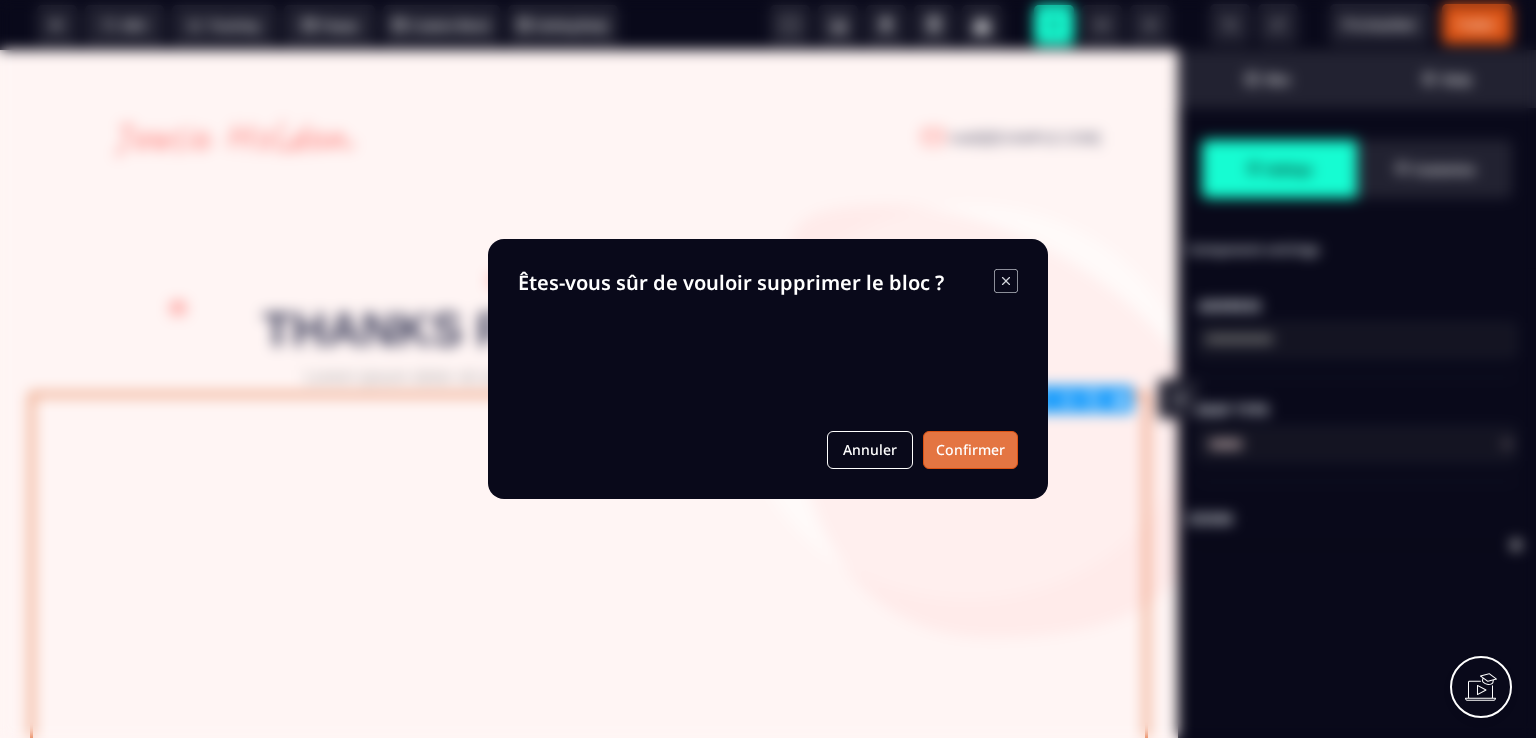 click on "Confirmer" at bounding box center [970, 450] 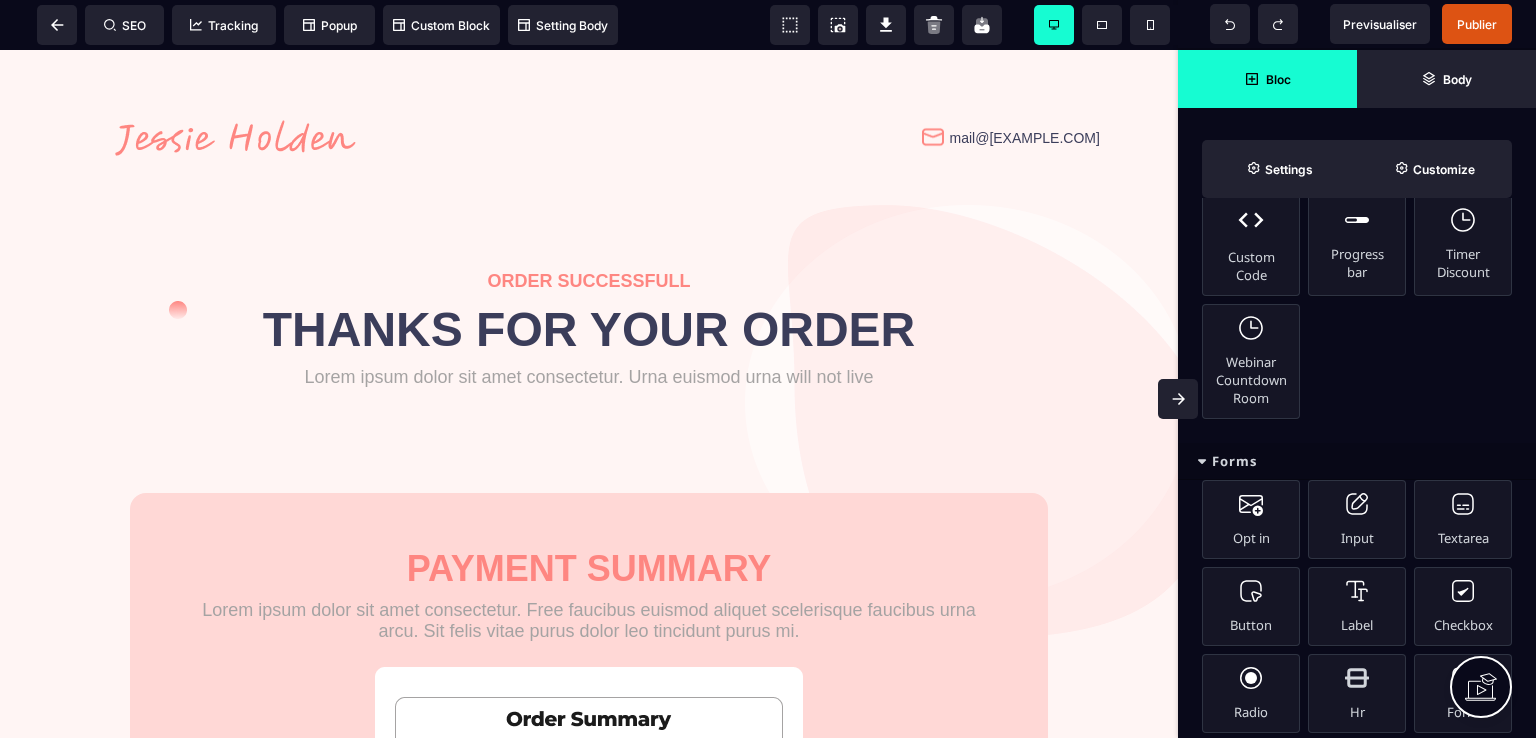scroll, scrollTop: 1100, scrollLeft: 0, axis: vertical 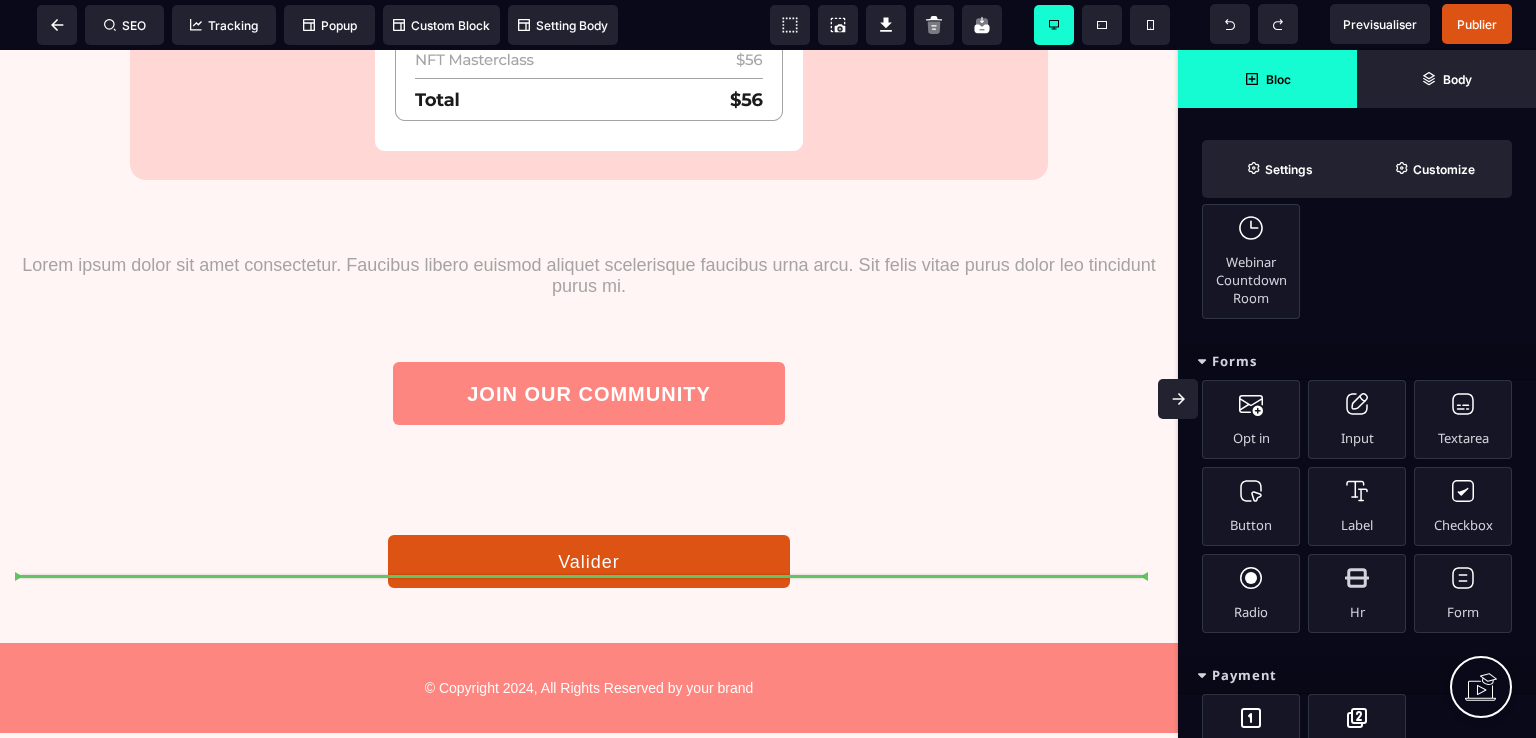 select on "***" 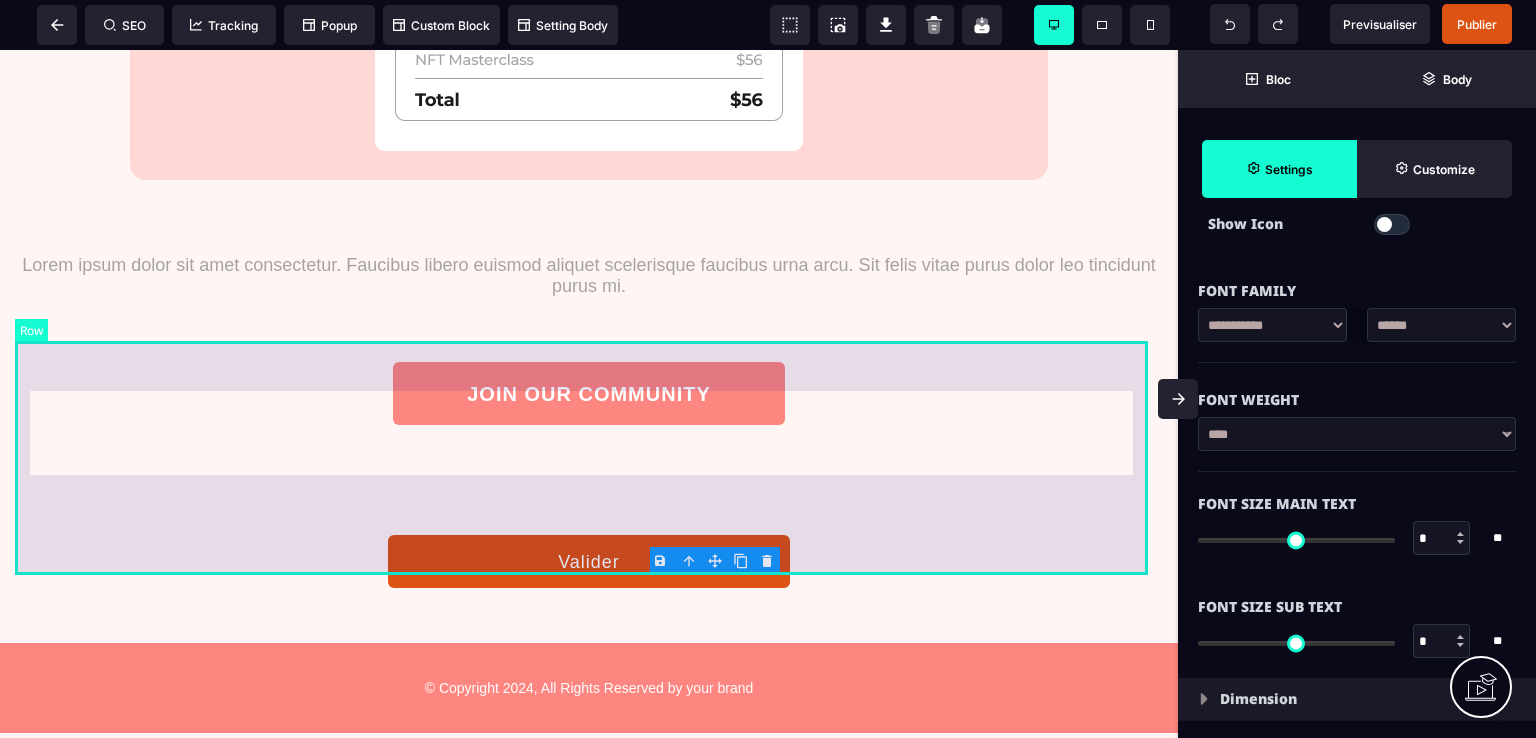 type on "**" 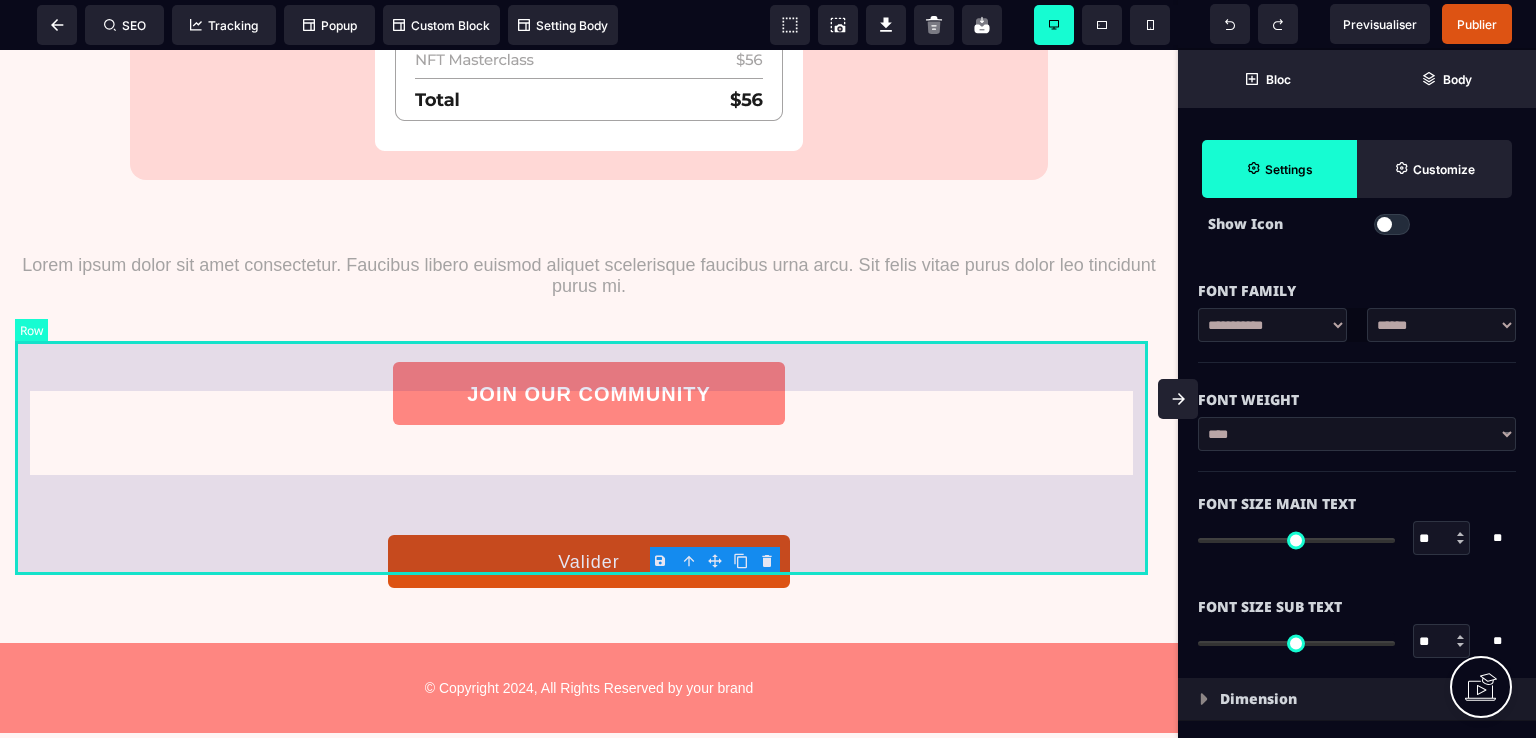 type on "**" 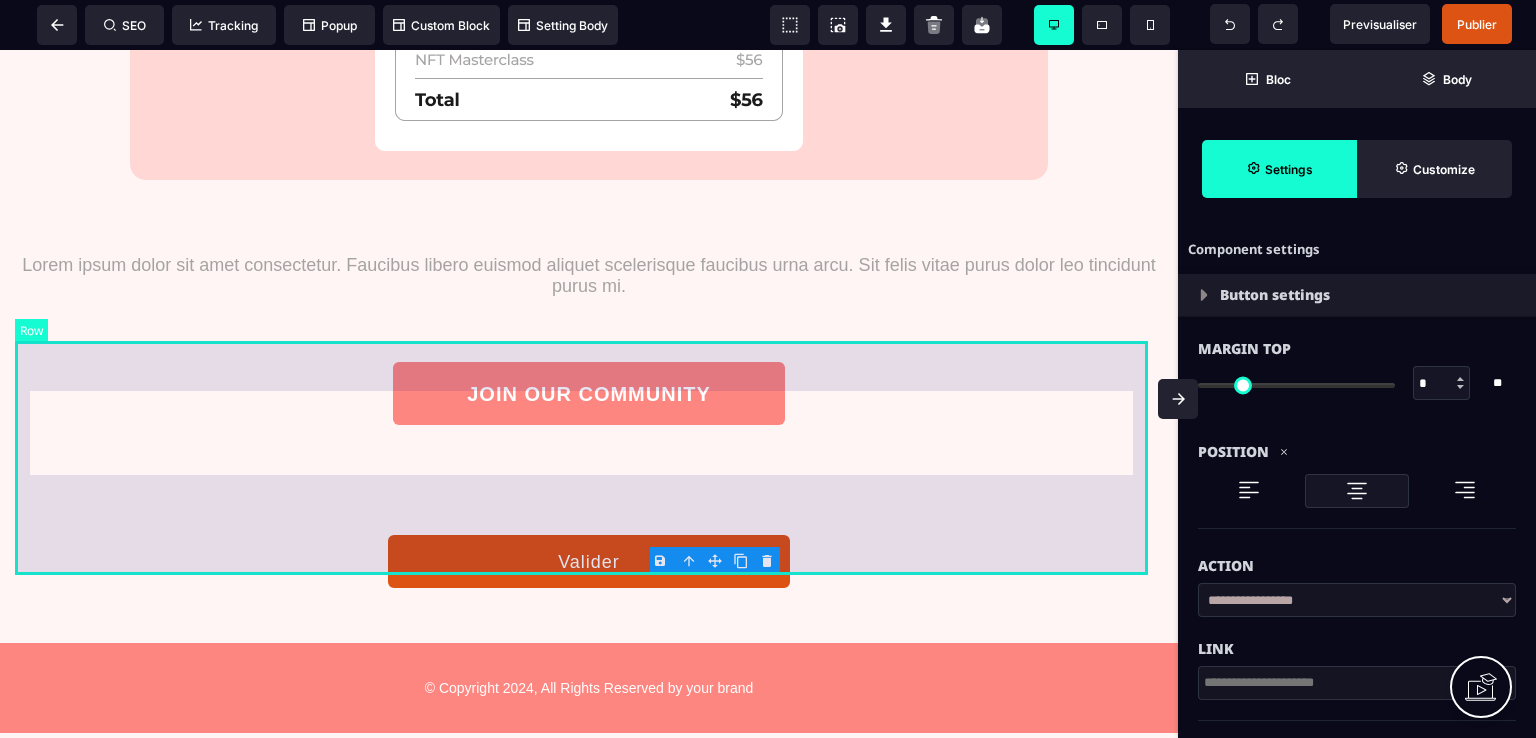 select on "***" 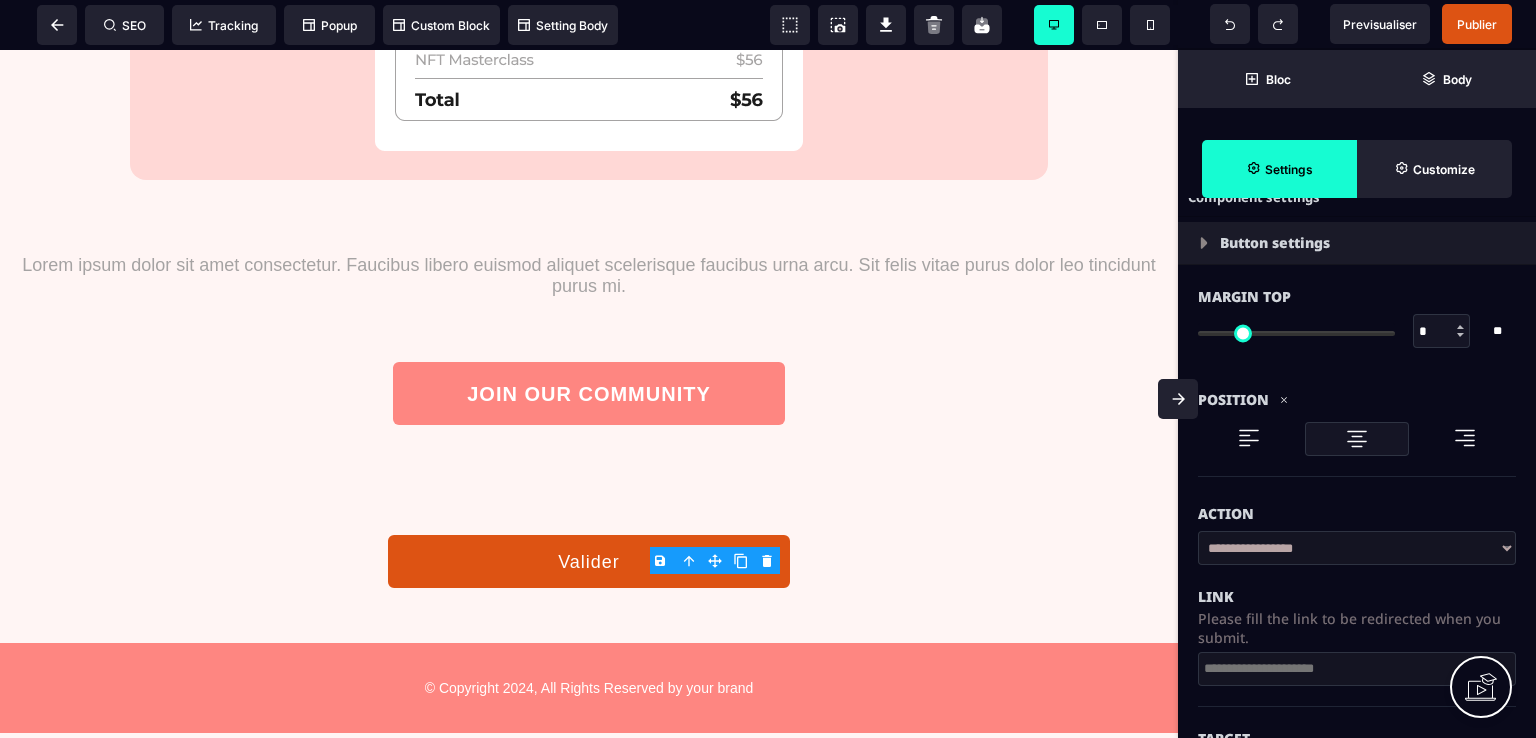 scroll, scrollTop: 100, scrollLeft: 0, axis: vertical 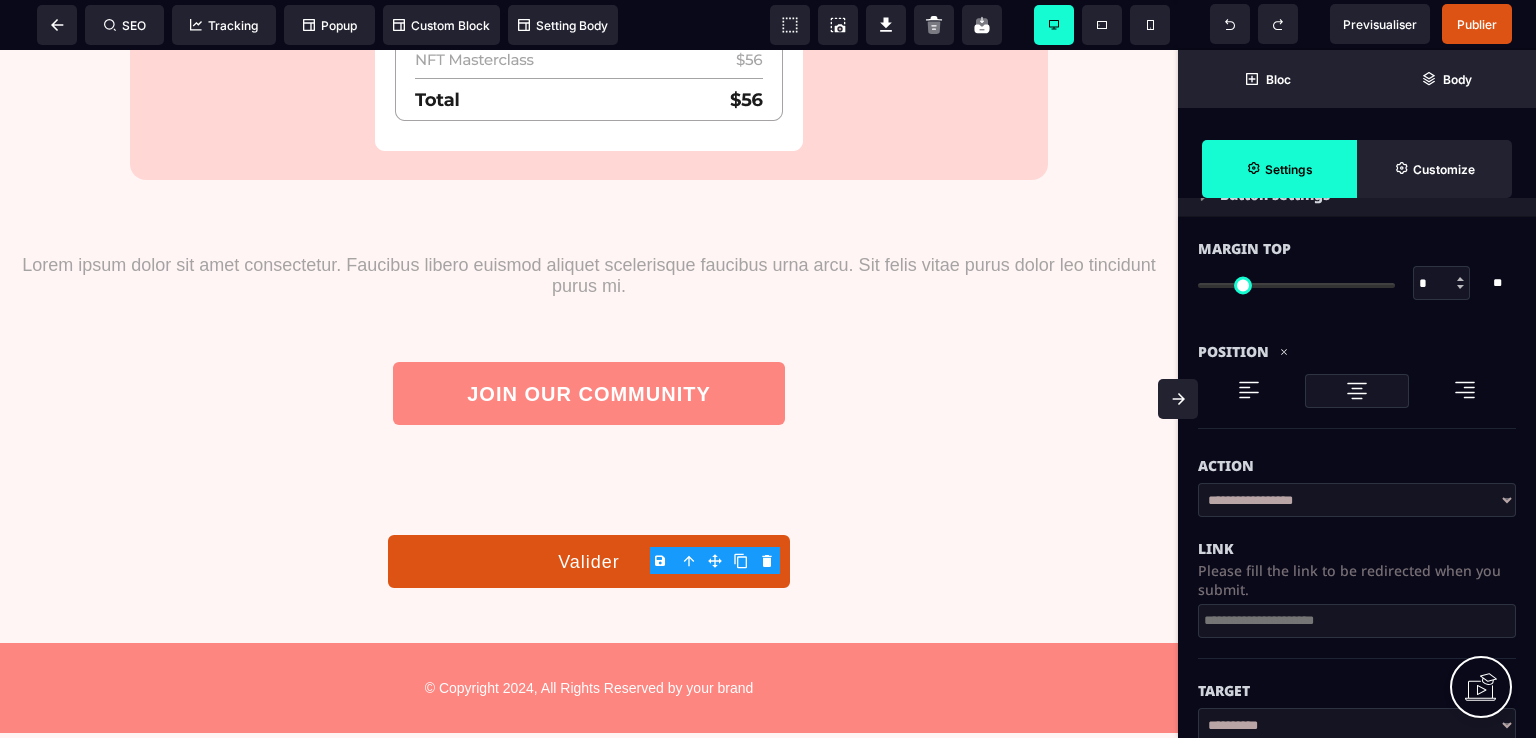 click on "**********" at bounding box center [1357, 500] 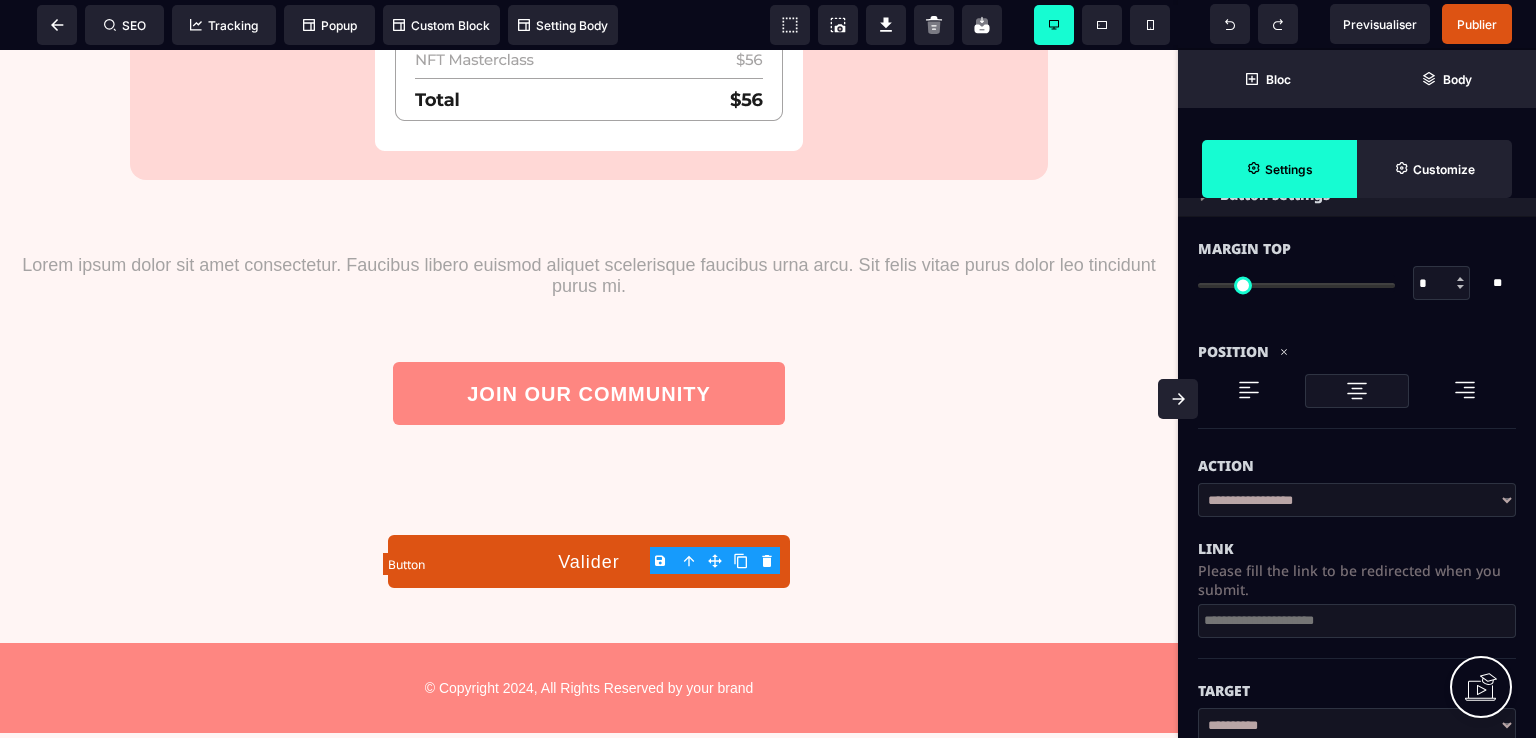click on "Valider" at bounding box center [589, 561] 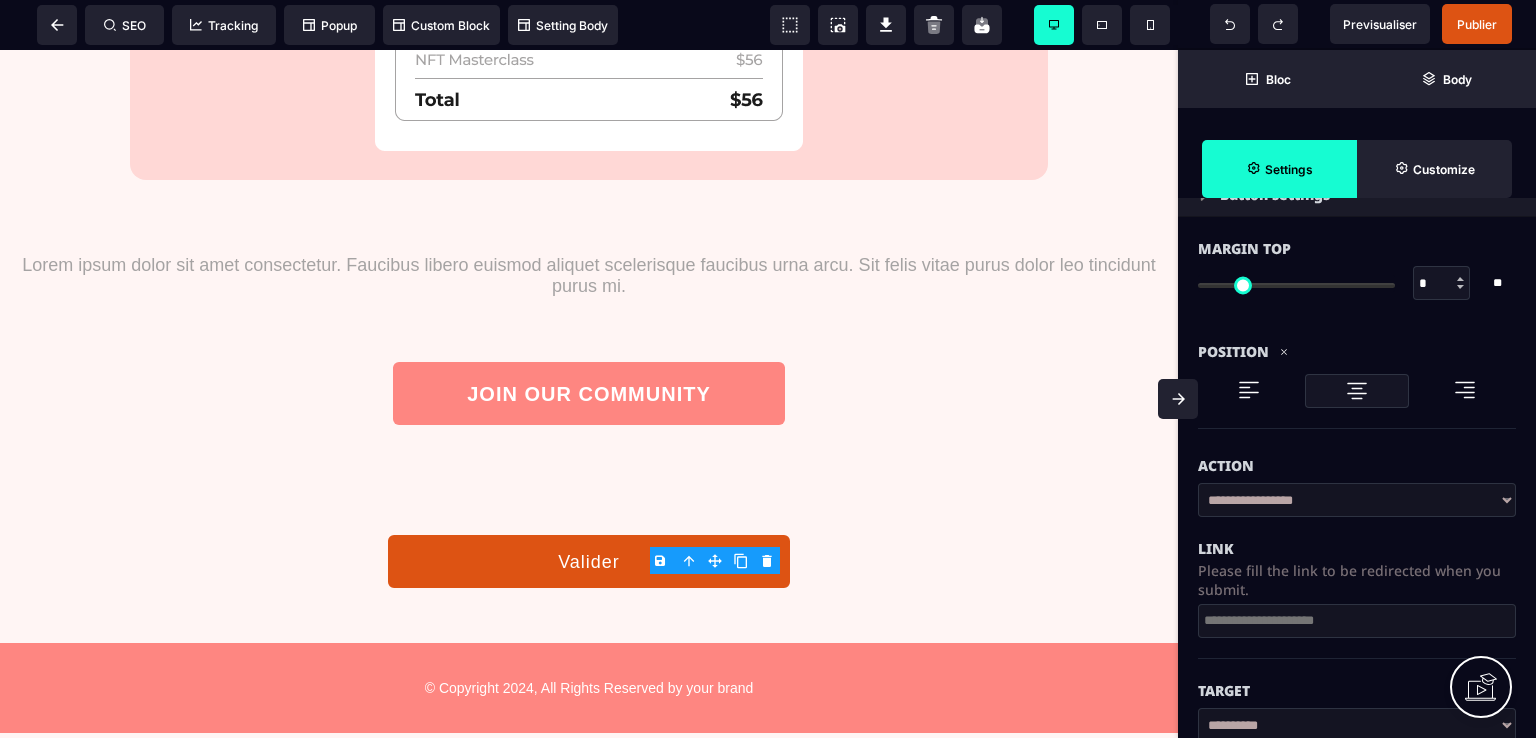 click on "B I U S
A *******
Button
SEO
Tracking" at bounding box center [768, 369] 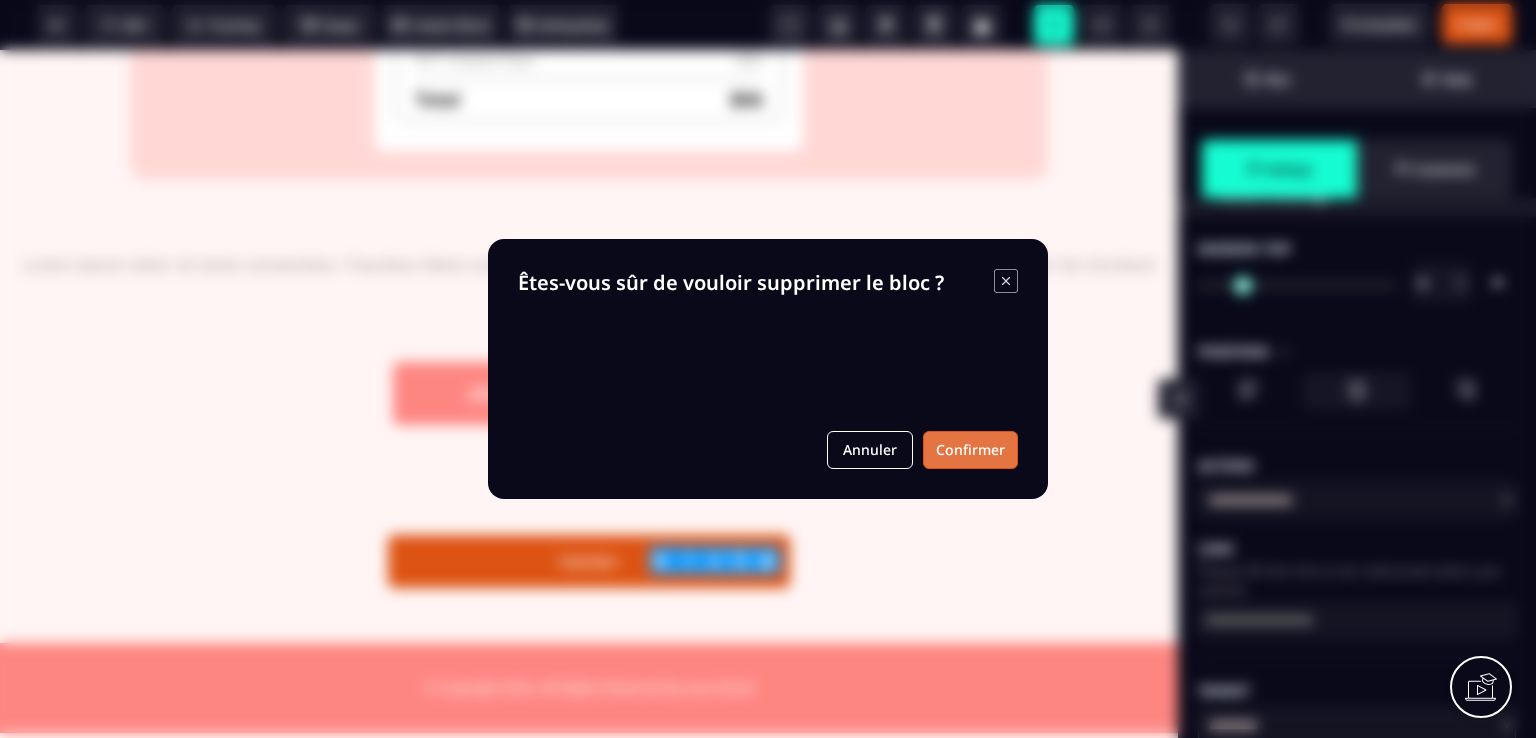 click on "Confirmer" at bounding box center (970, 450) 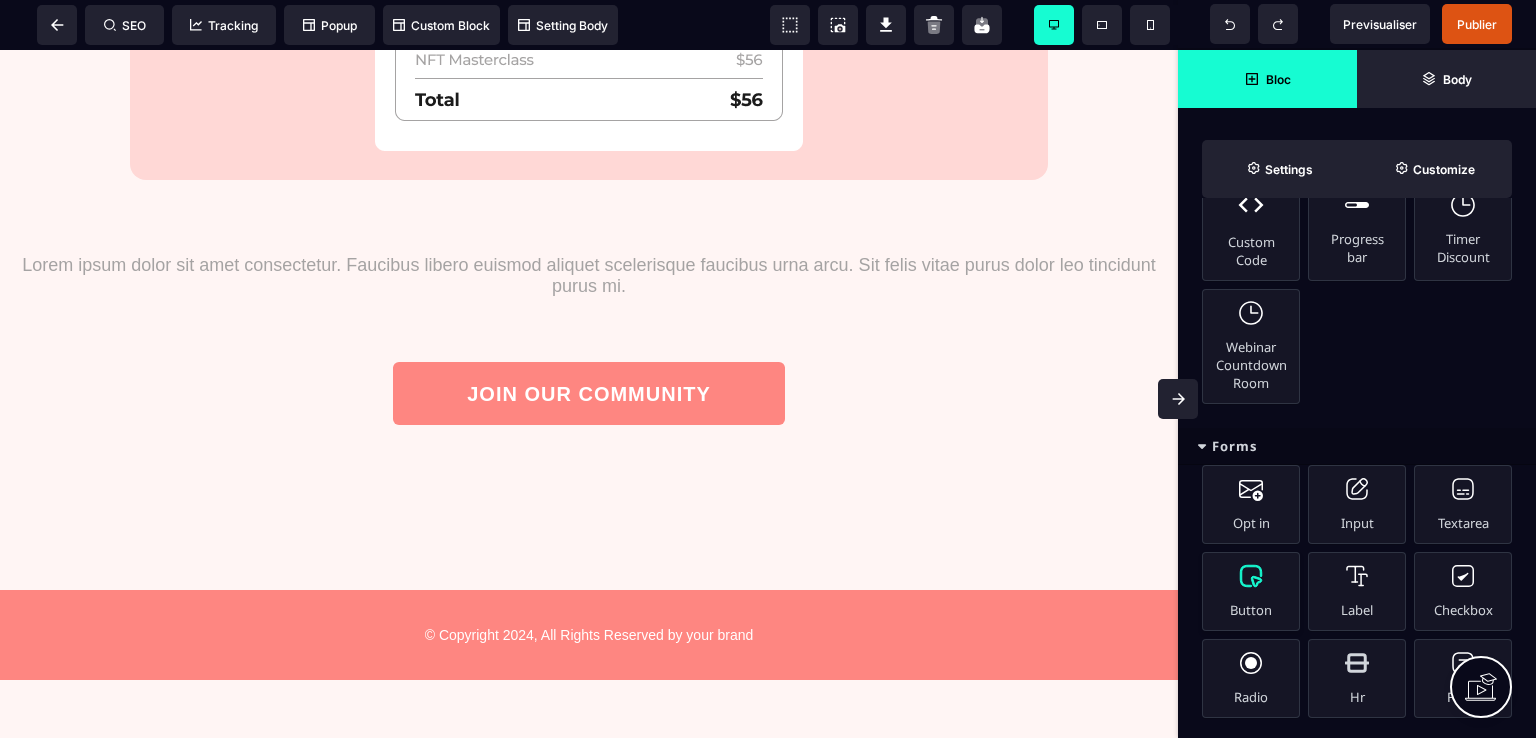 scroll, scrollTop: 1115, scrollLeft: 0, axis: vertical 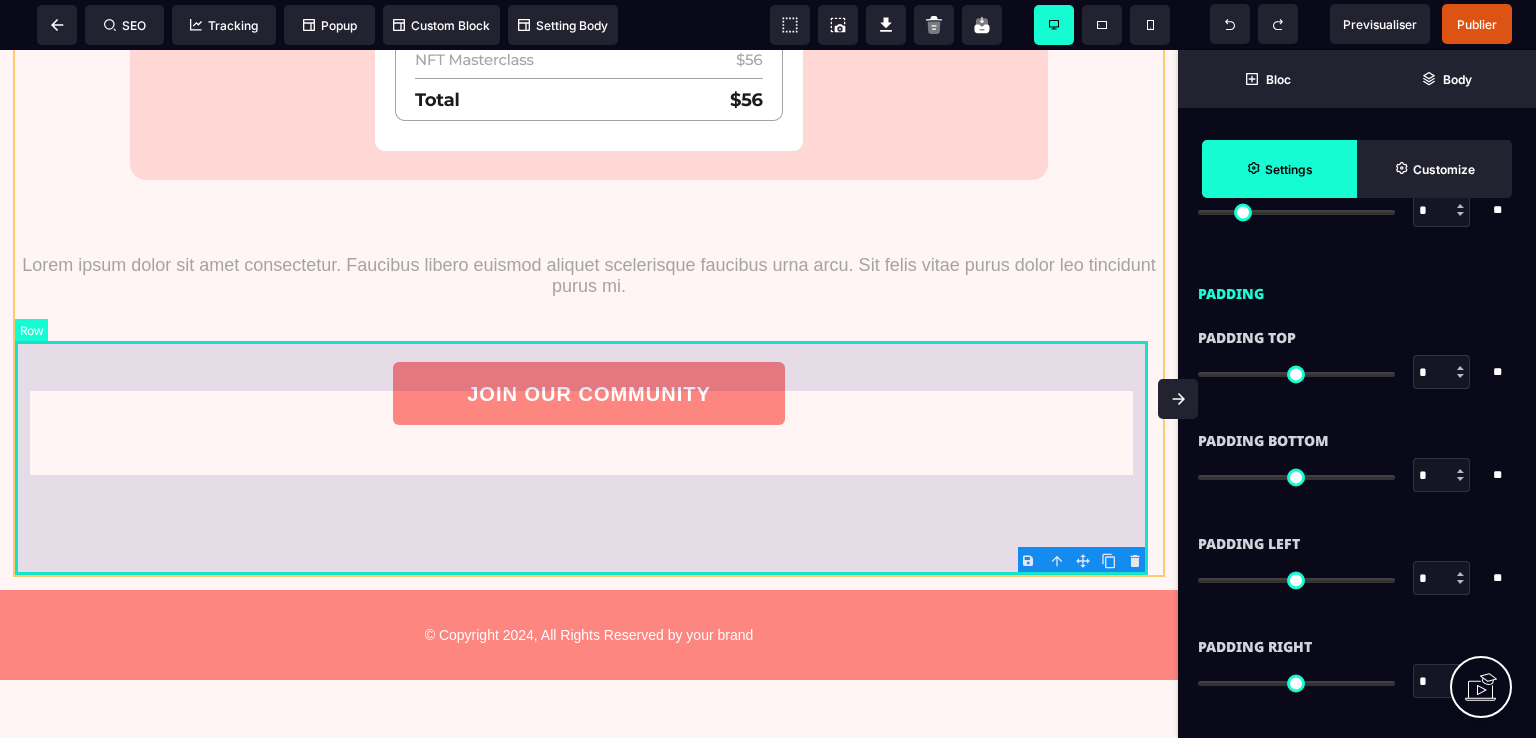 type on "**" 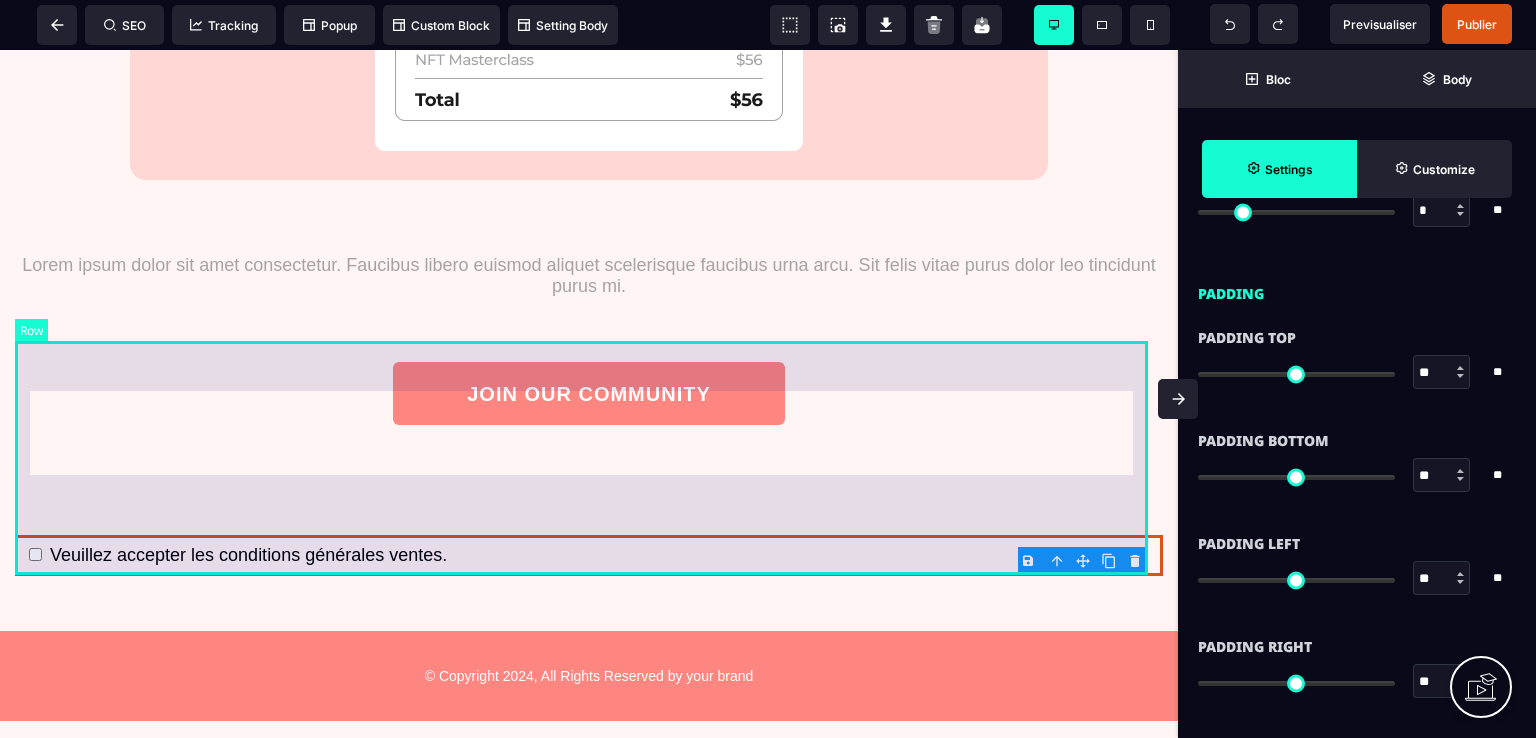 type on "*" 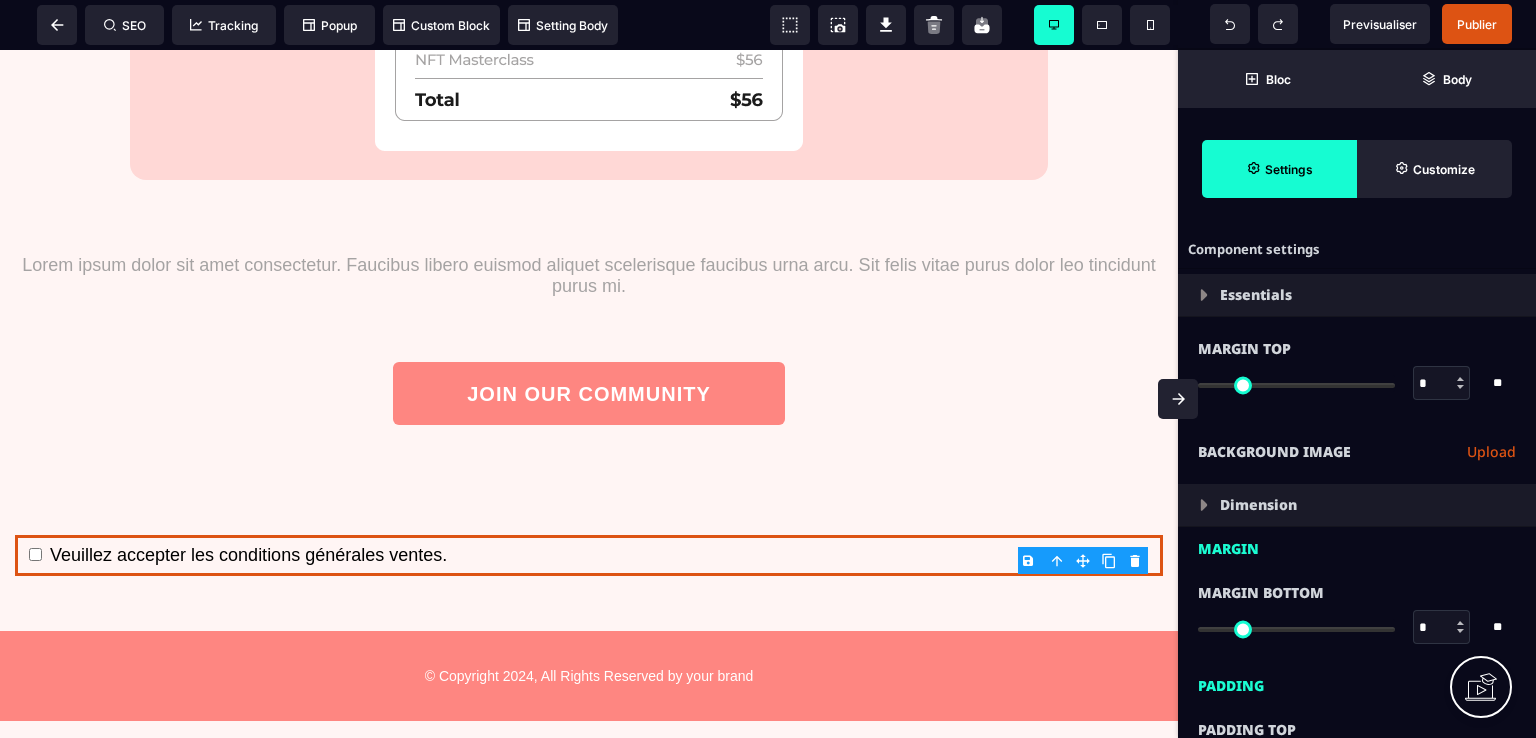 click on "B I U S
A *******
Checkbox
SEO
Tracking" at bounding box center [768, 369] 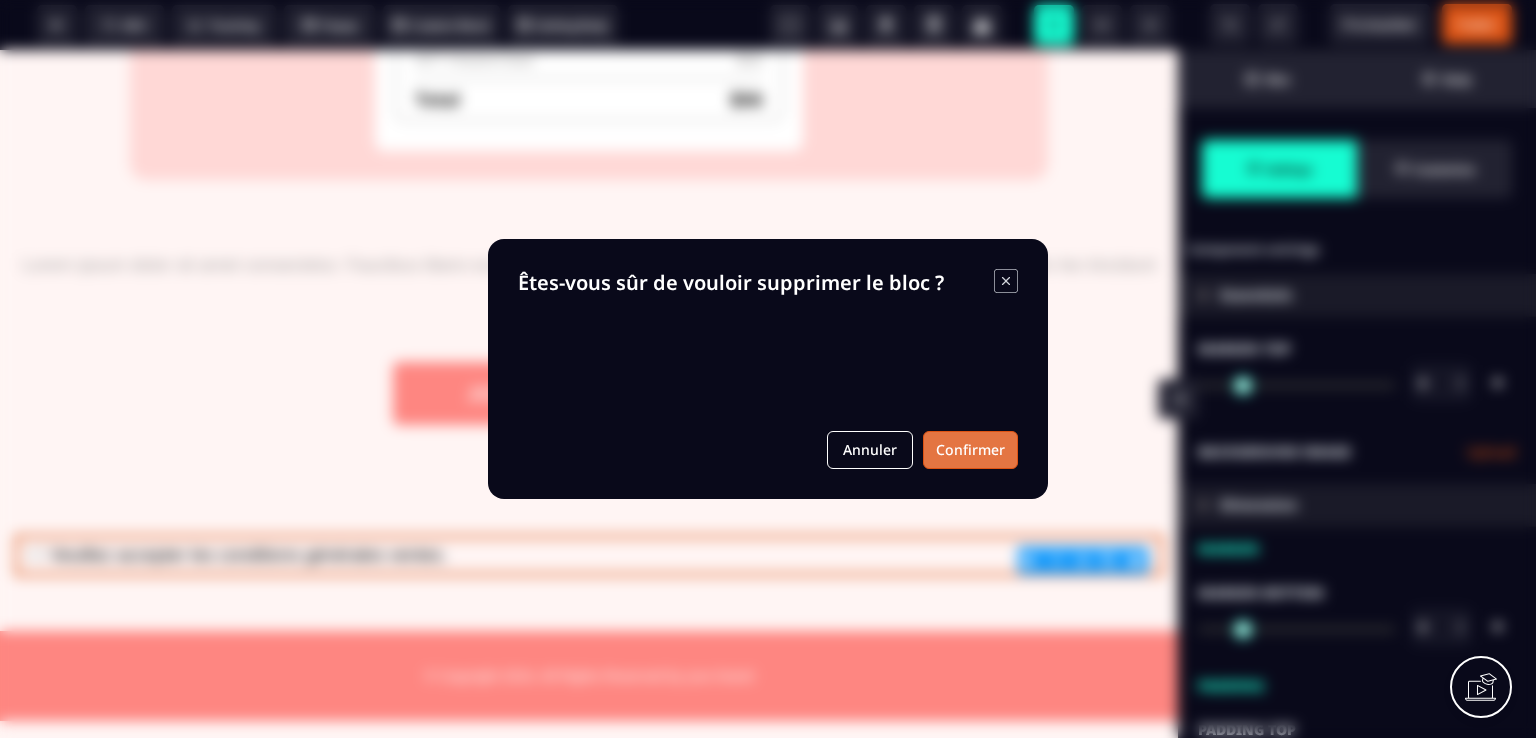 click on "Confirmer" at bounding box center [970, 450] 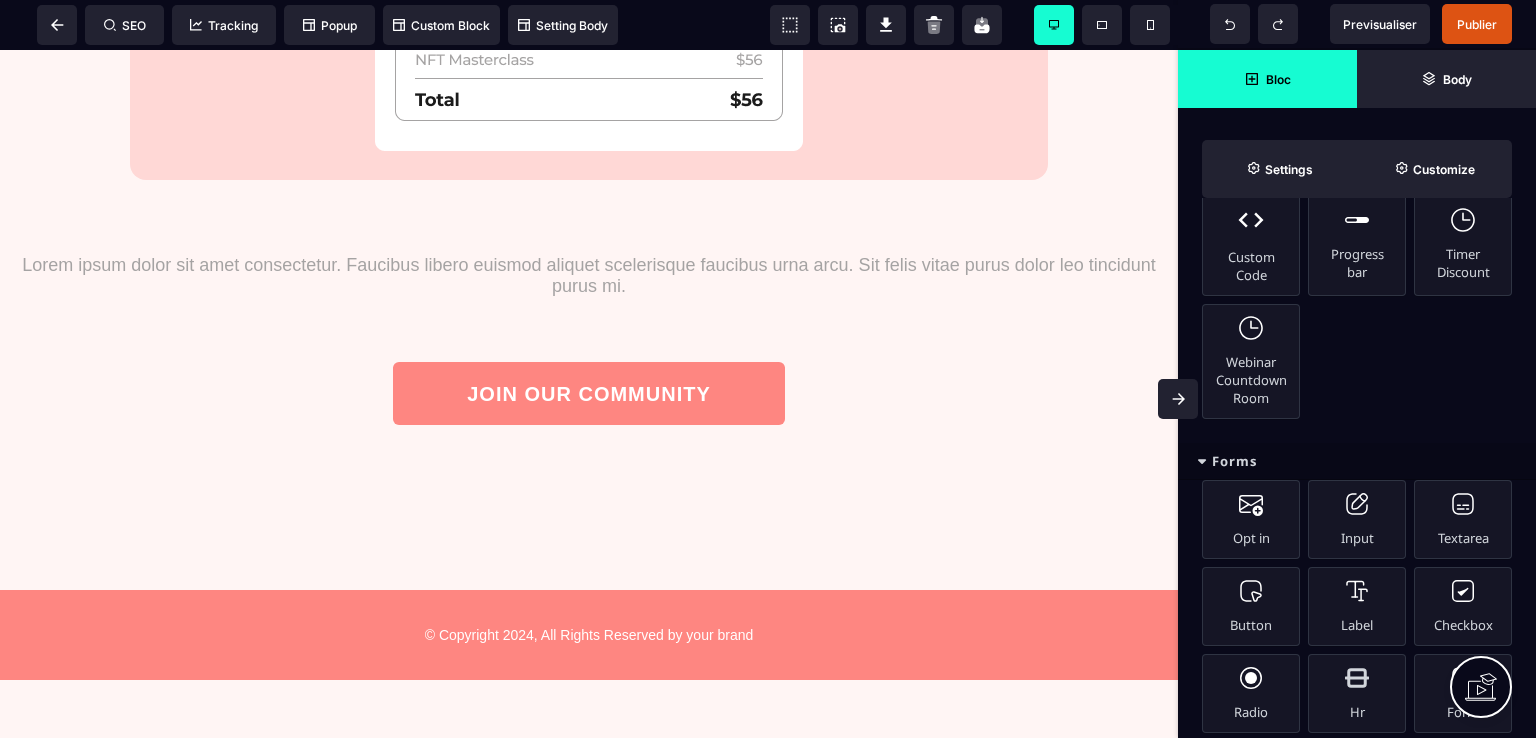 scroll, scrollTop: 1100, scrollLeft: 0, axis: vertical 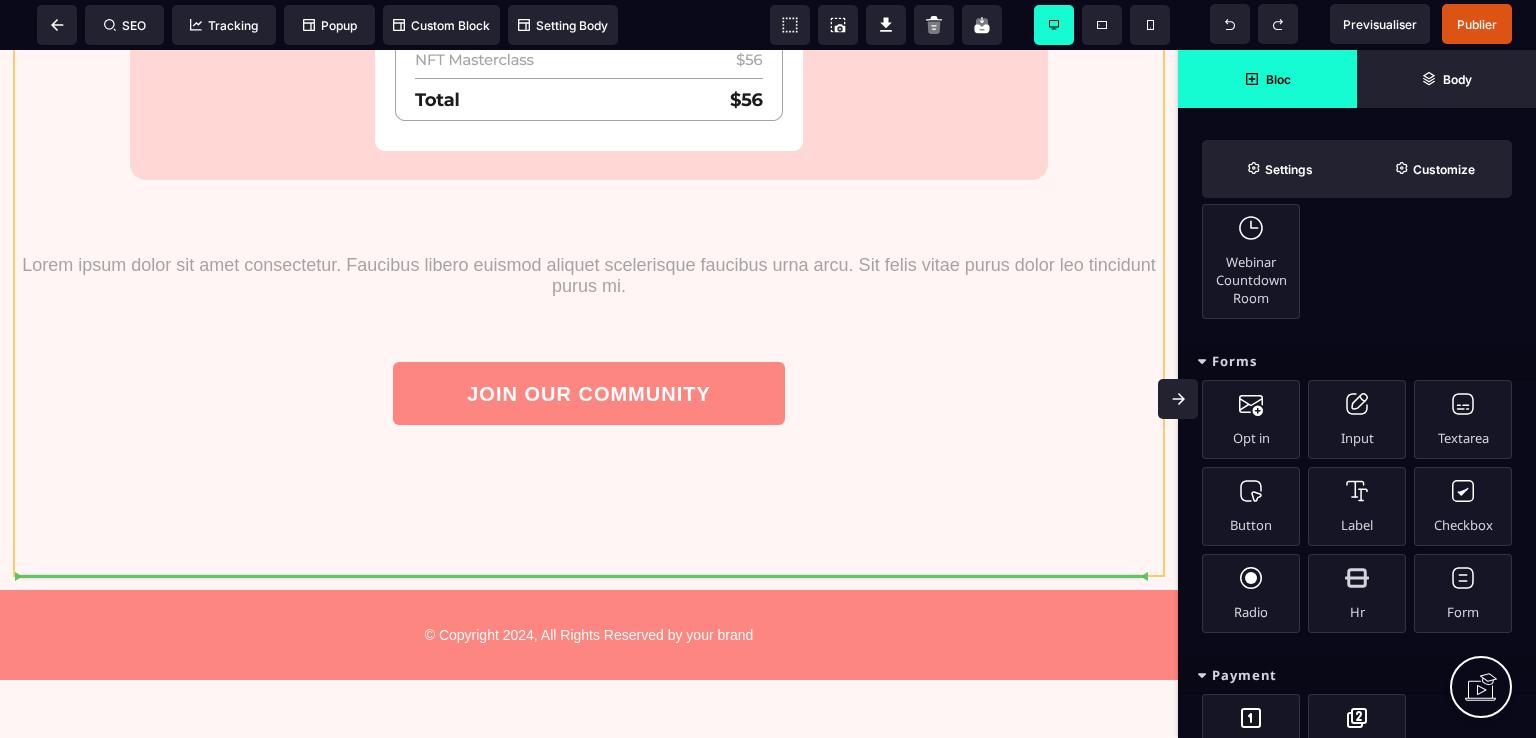 select on "***" 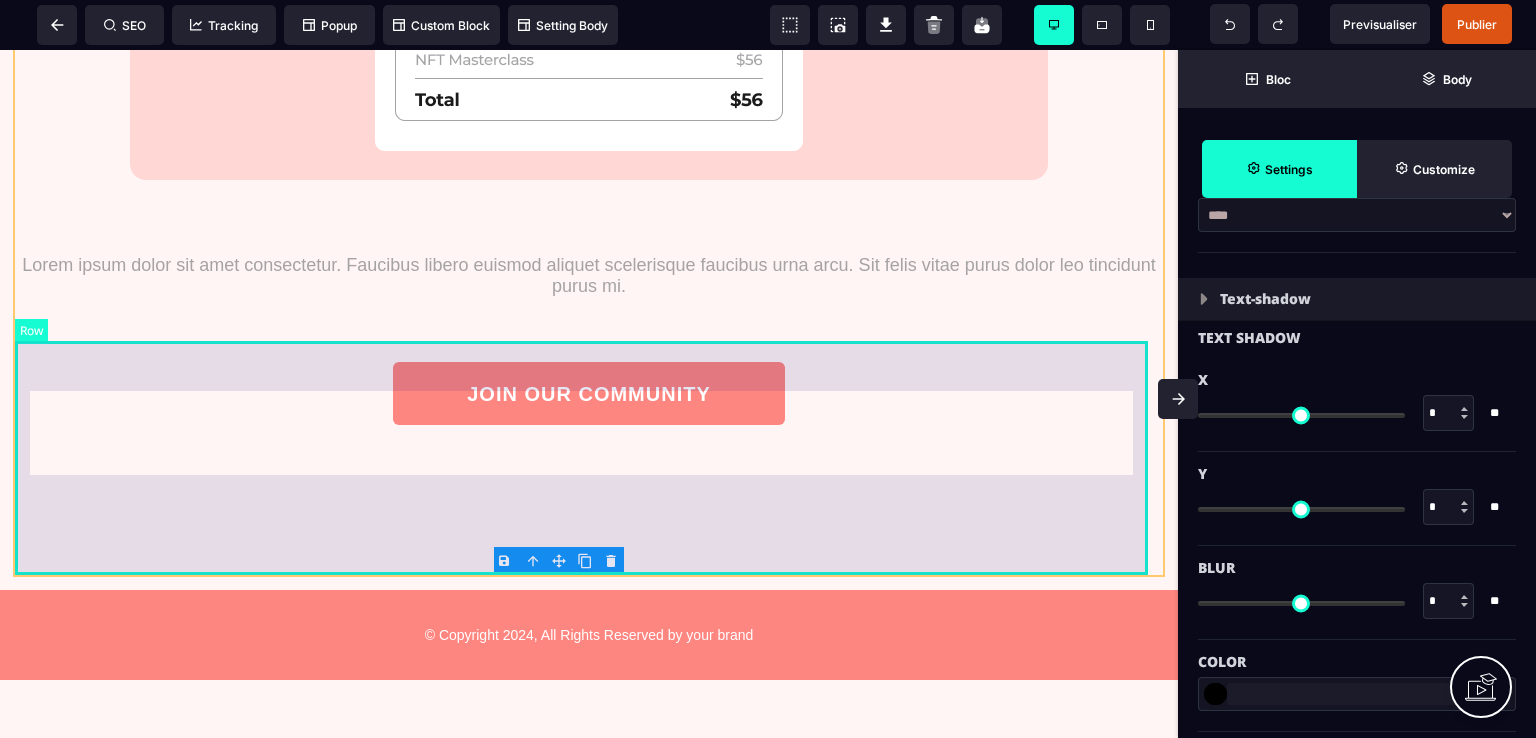 type on "**" 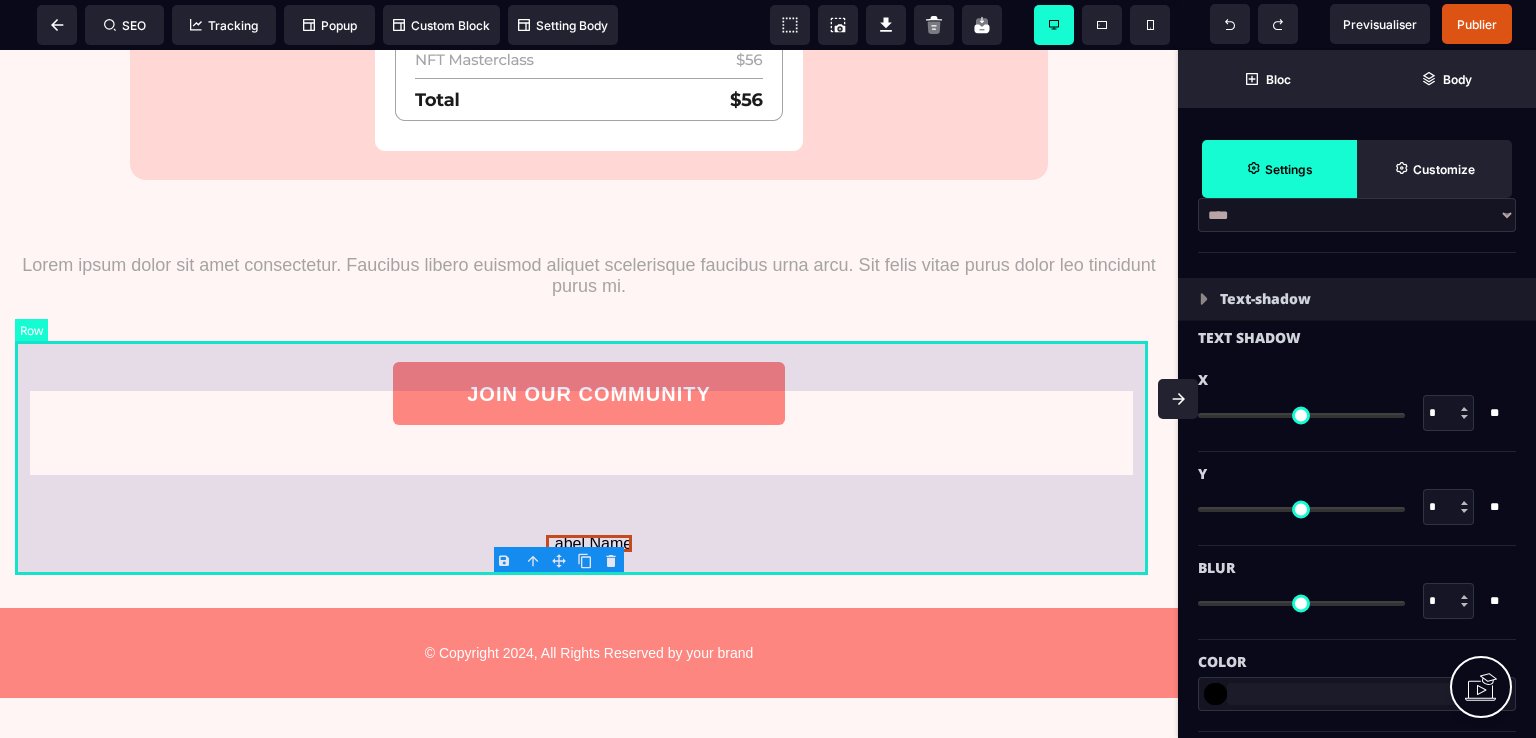 type on "*" 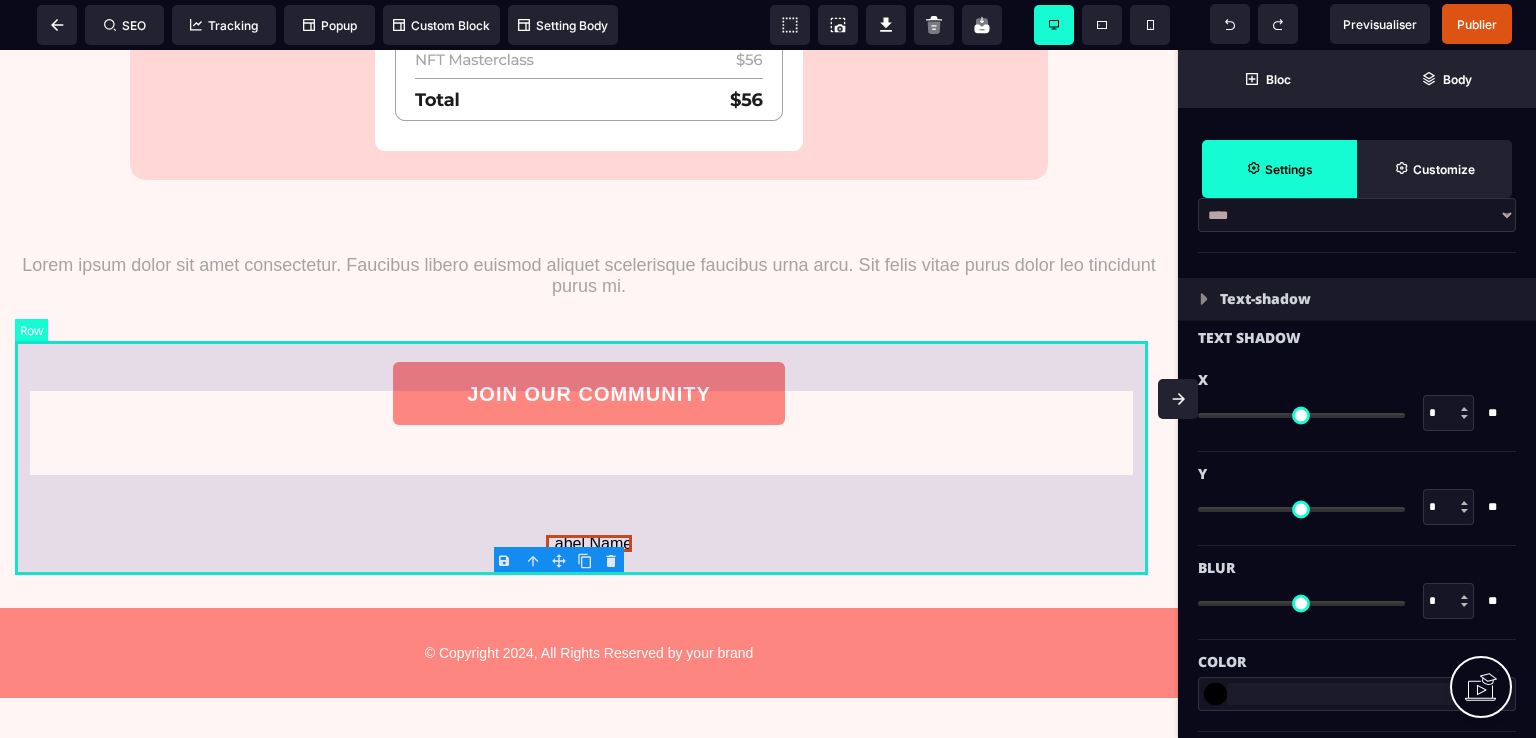 scroll, scrollTop: 0, scrollLeft: 0, axis: both 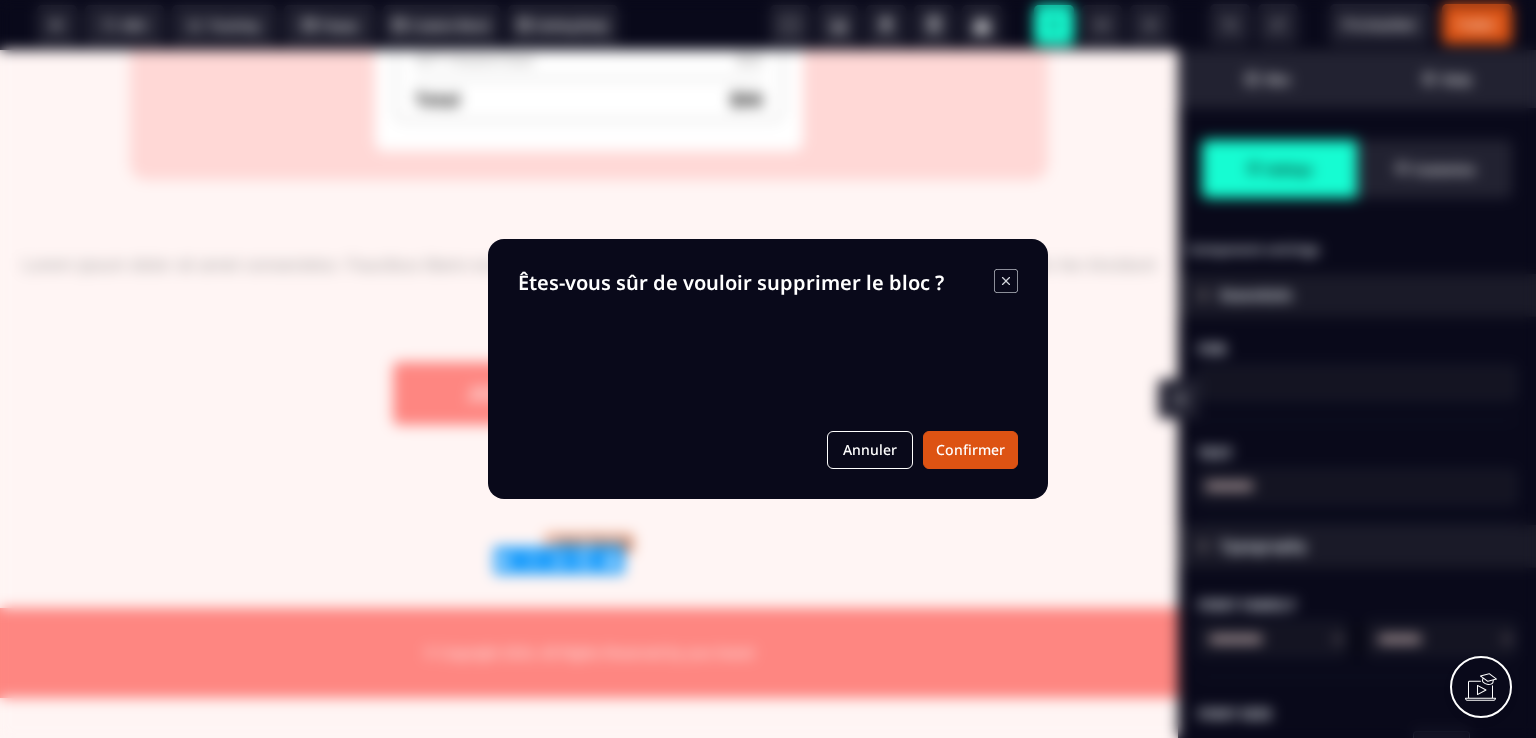 click on "B I U S
A *******
Row
SEO
Tracking
Popup" at bounding box center [768, 369] 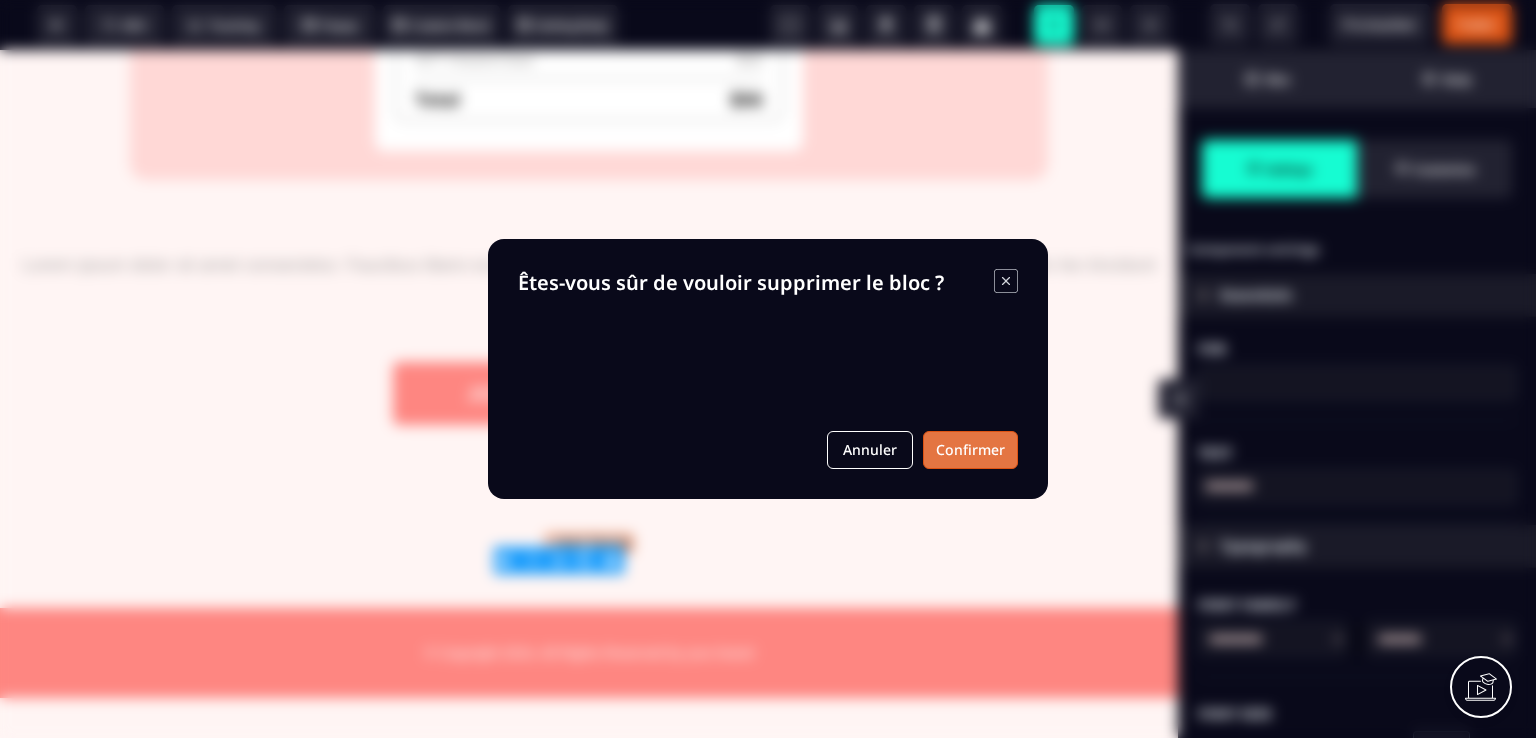 click on "Confirmer" at bounding box center [970, 450] 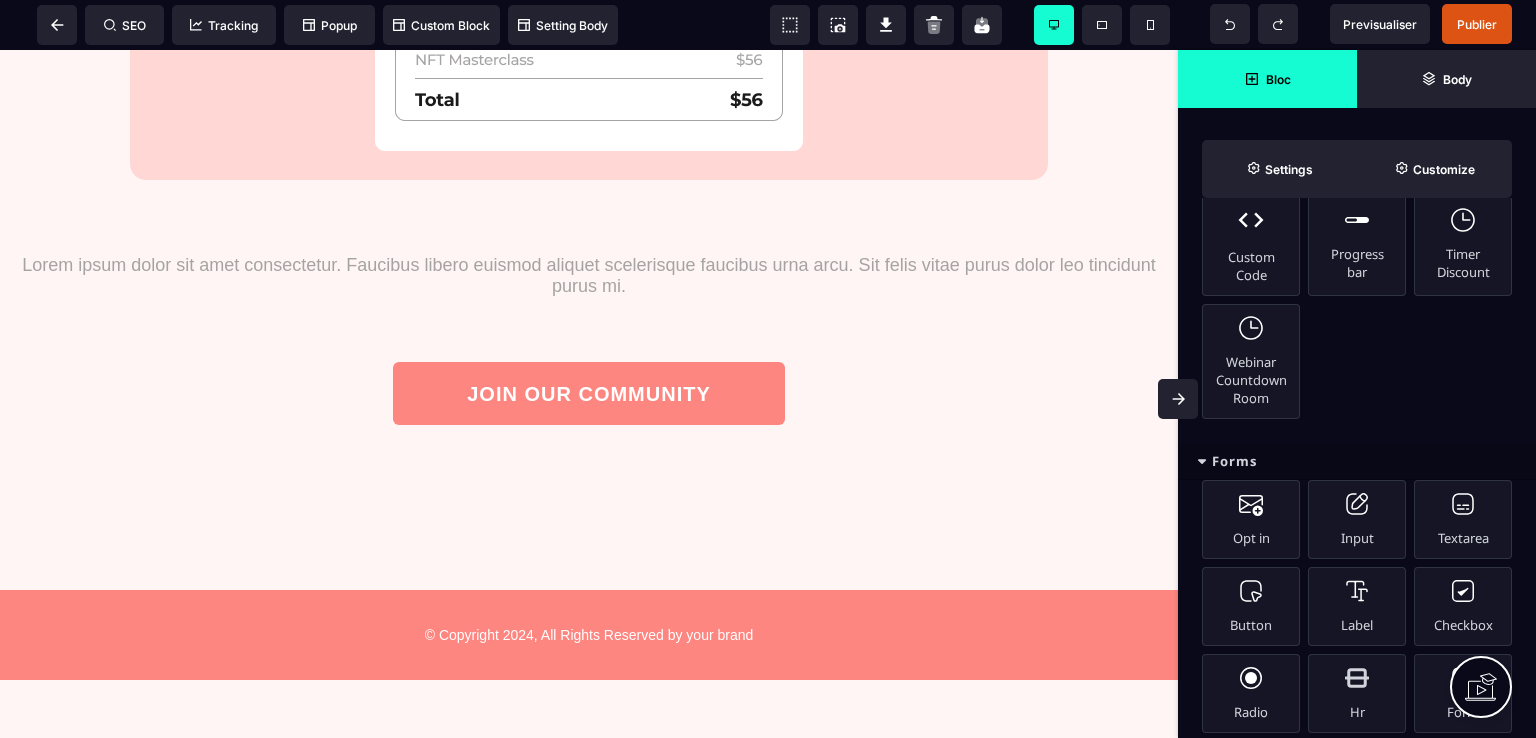 scroll, scrollTop: 1100, scrollLeft: 0, axis: vertical 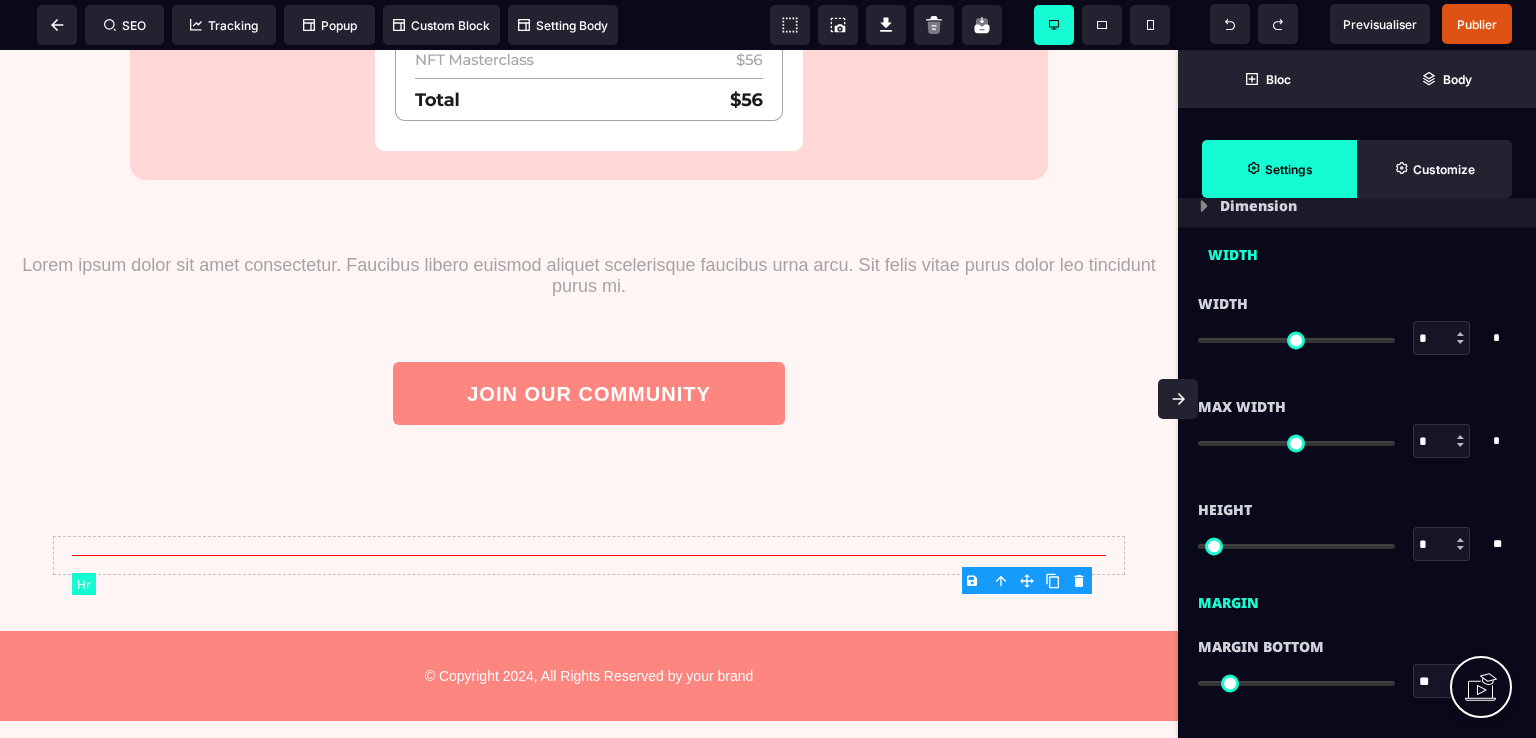 type on "**" 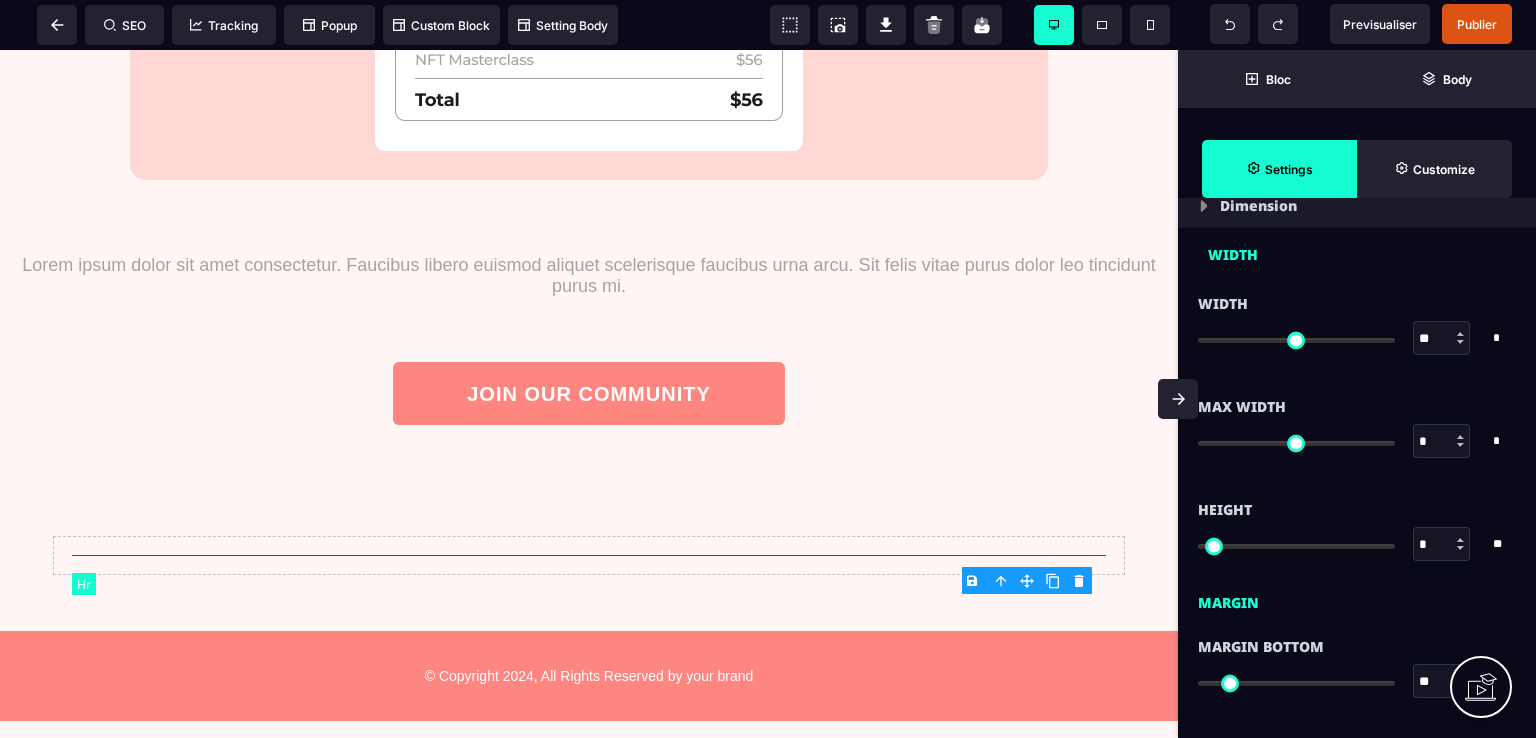 type on "***" 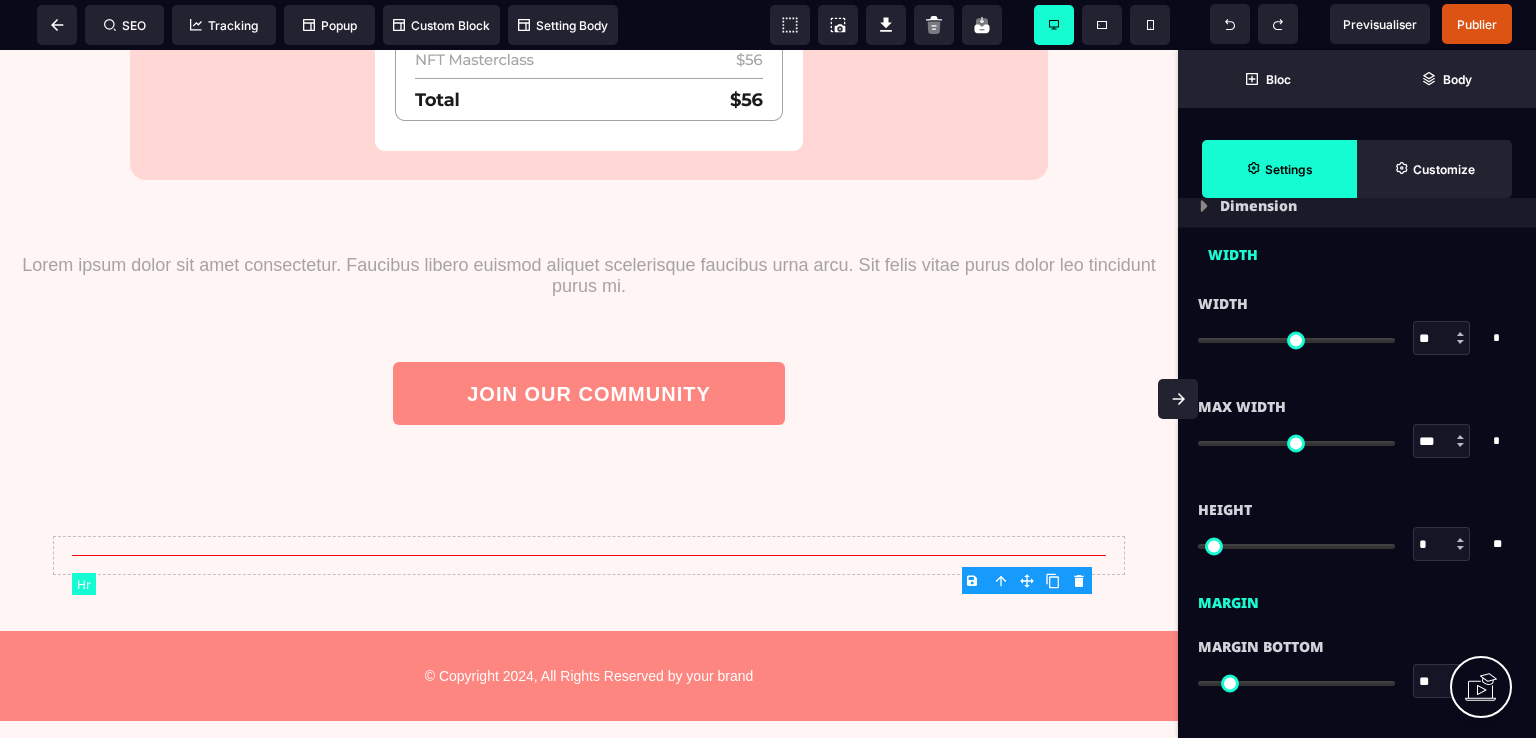 scroll, scrollTop: 0, scrollLeft: 0, axis: both 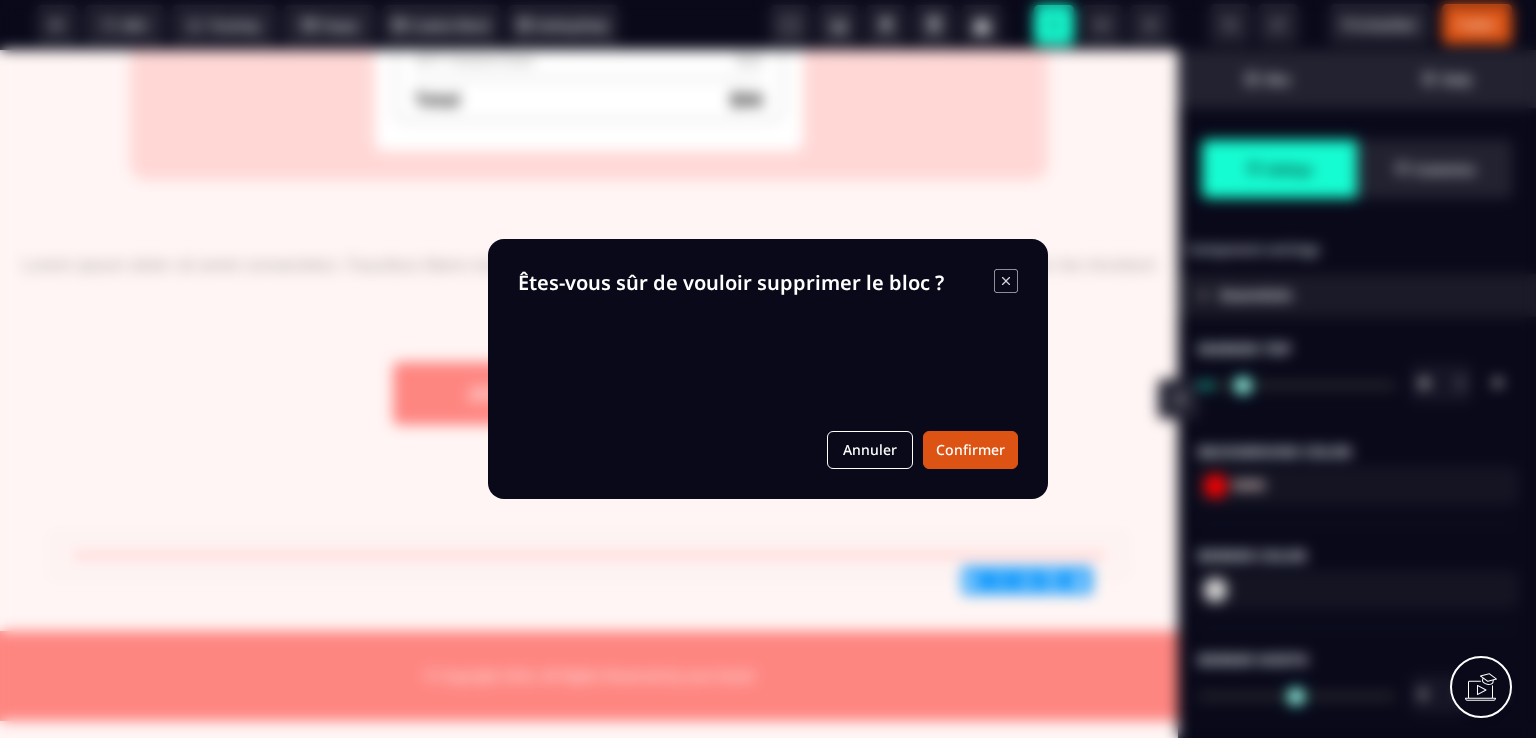 click on "B I U S
A *******
Hr
SEO
Tracking
Popup" at bounding box center [768, 369] 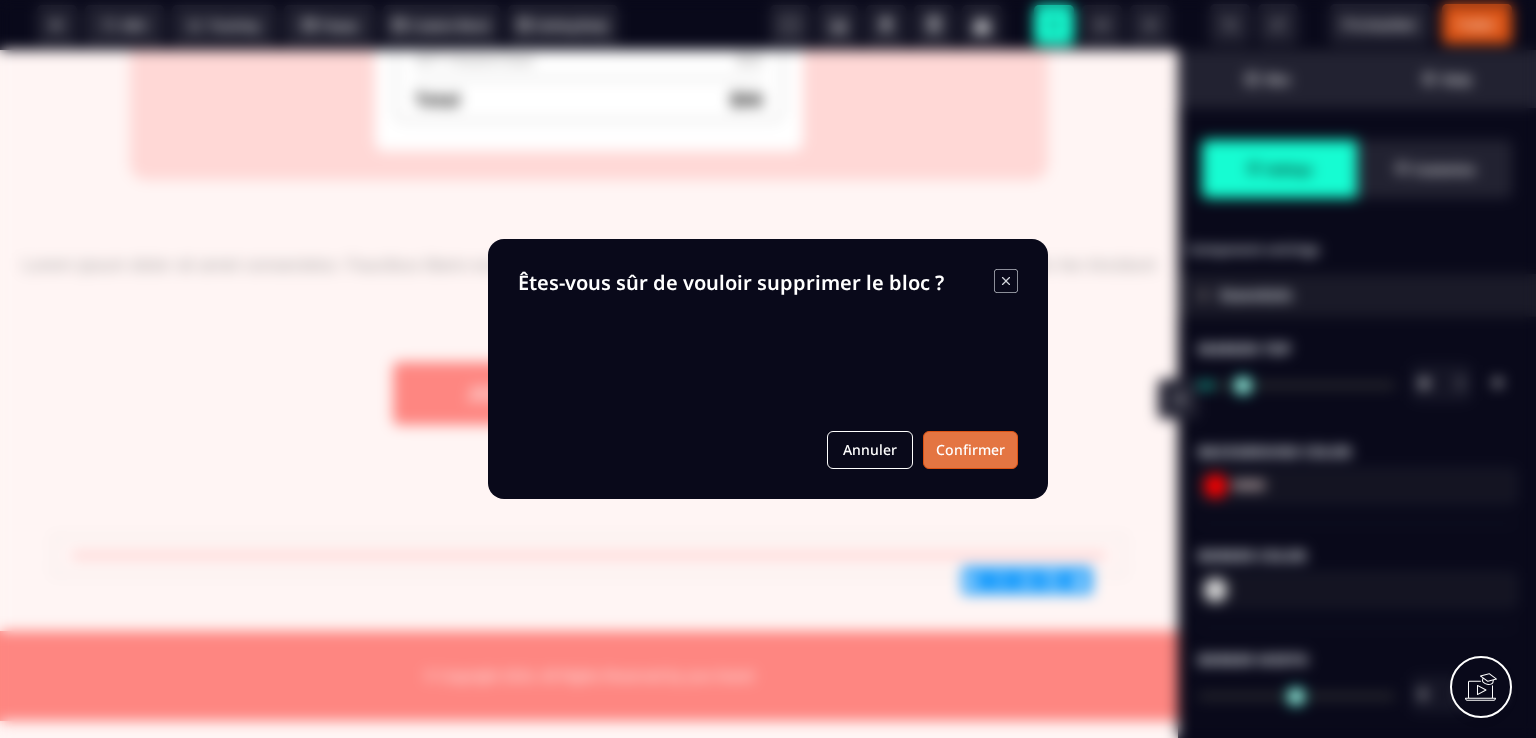click on "Confirmer" at bounding box center [970, 450] 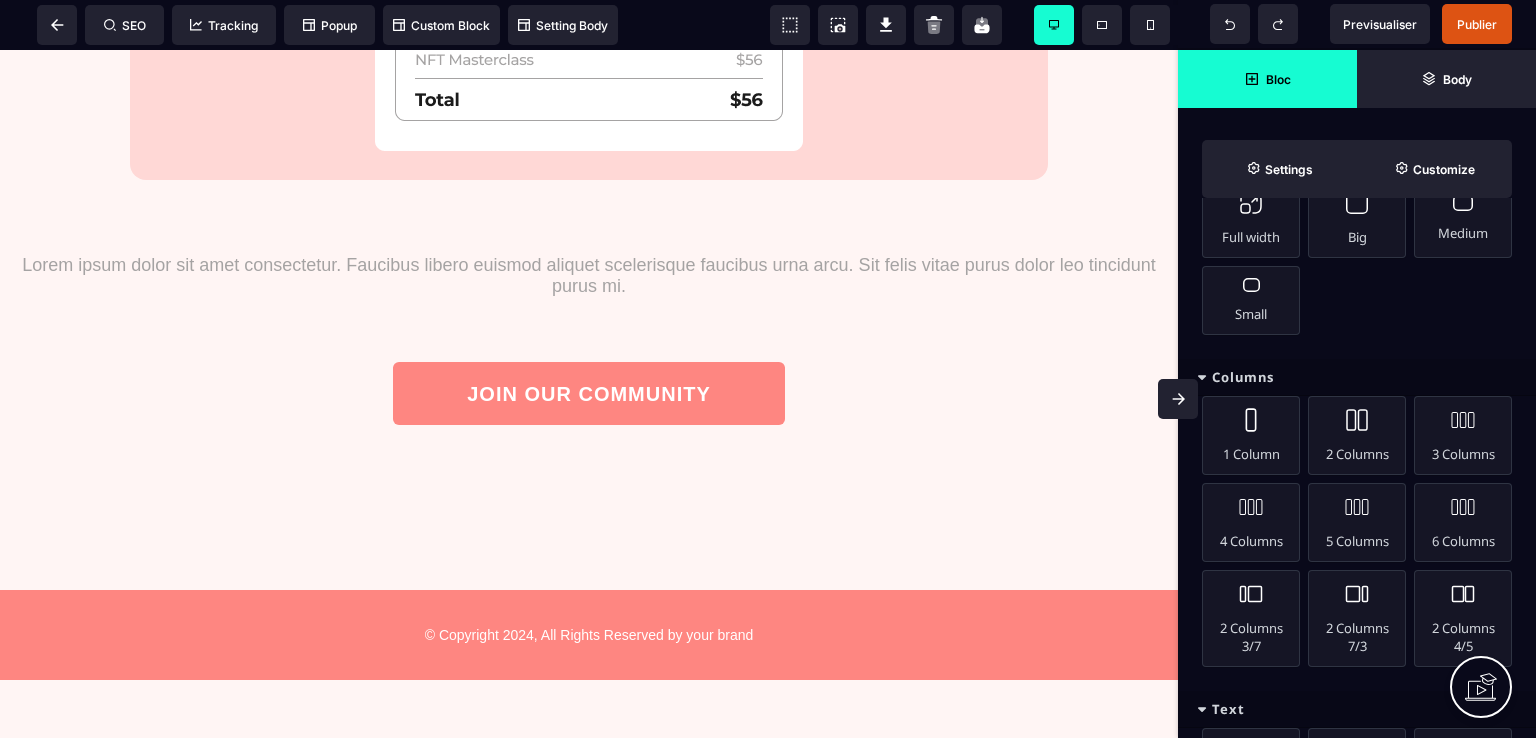 scroll, scrollTop: 0, scrollLeft: 0, axis: both 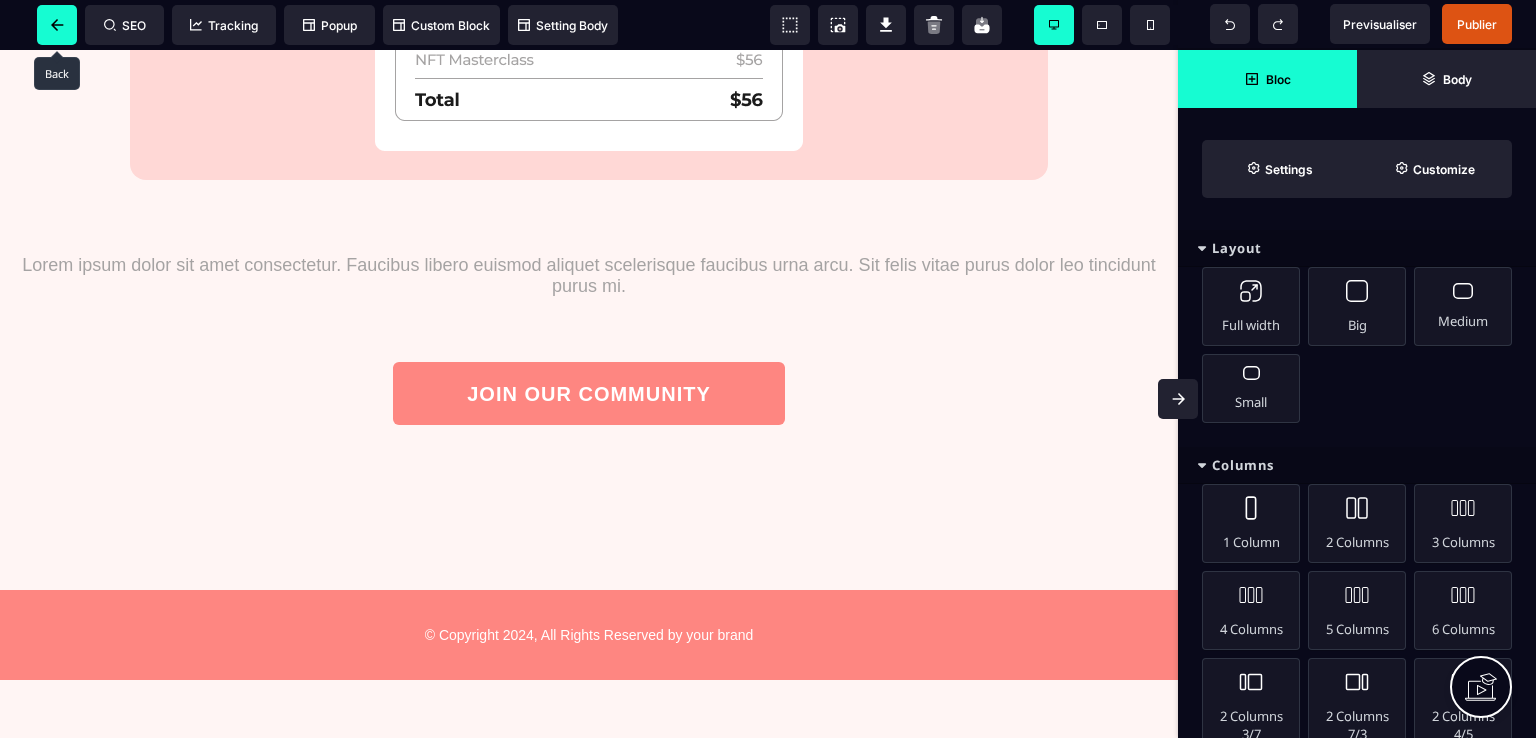 click 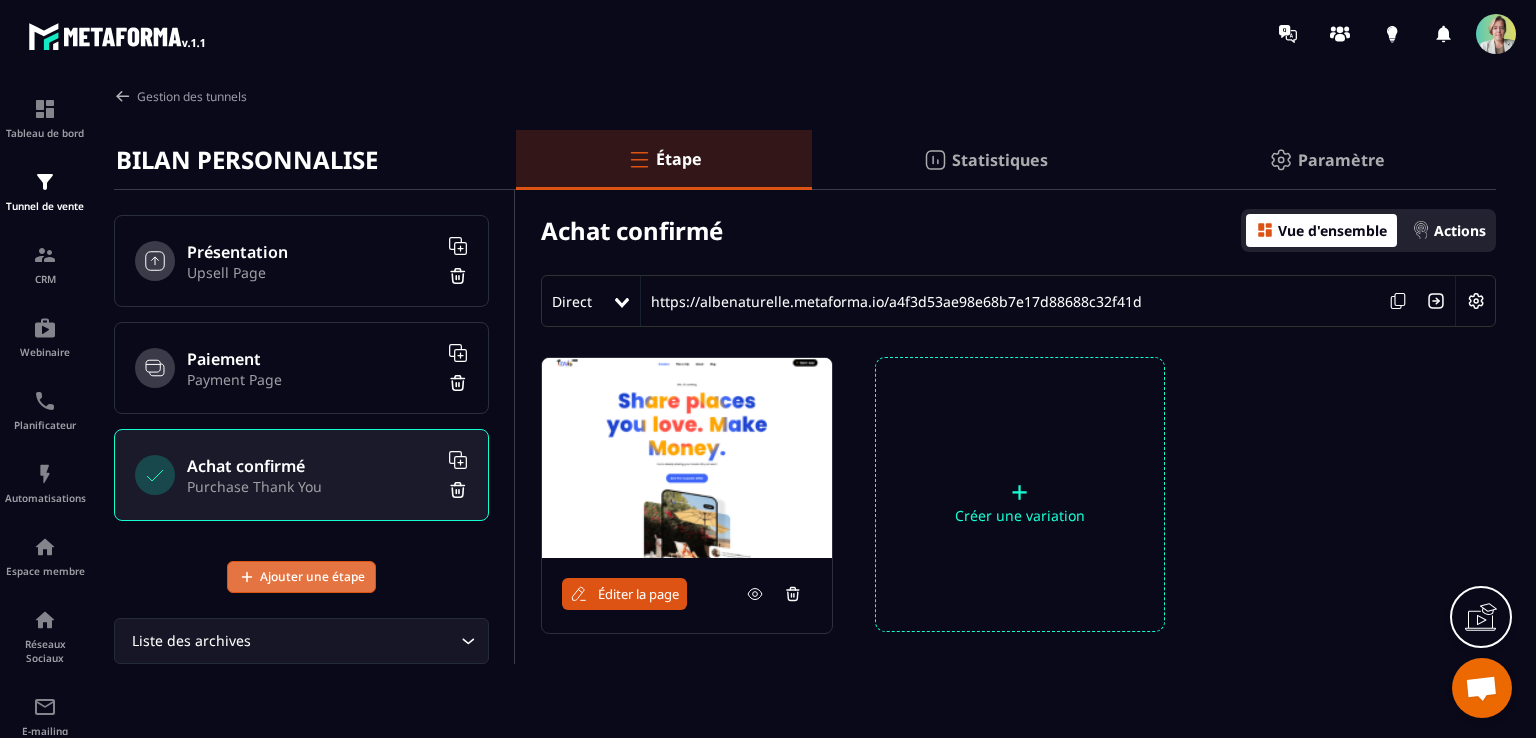 click on "Ajouter une étape" at bounding box center [312, 577] 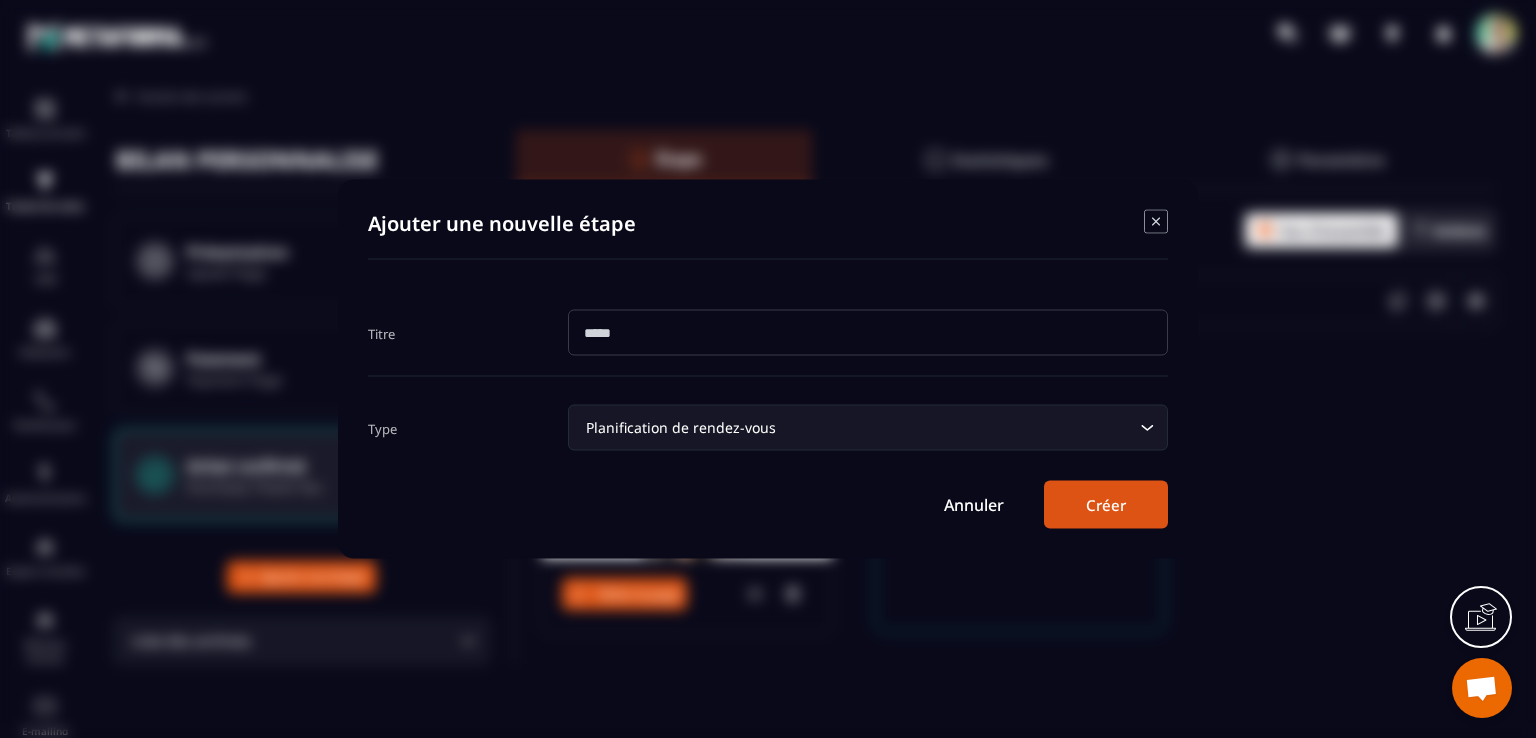 click at bounding box center (868, 333) 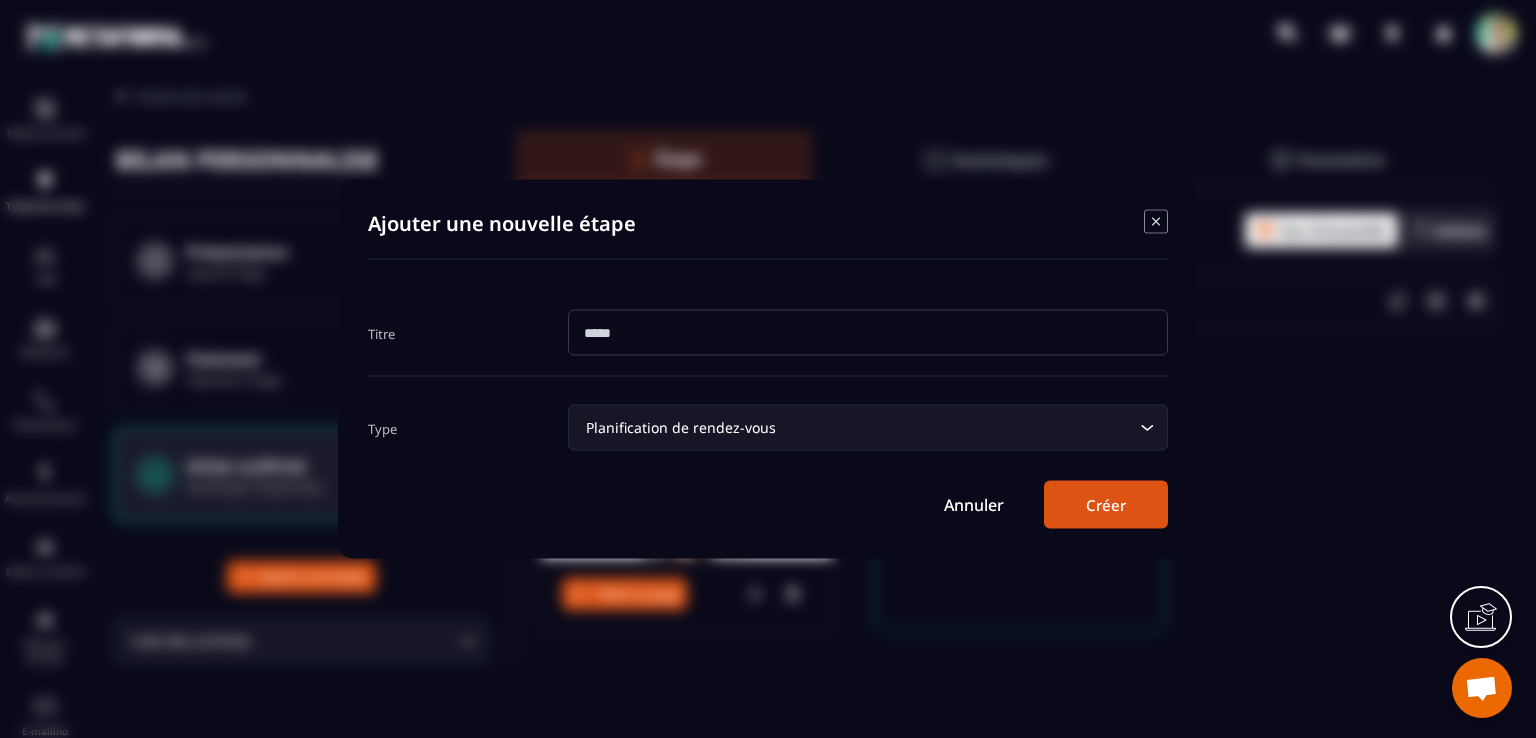click 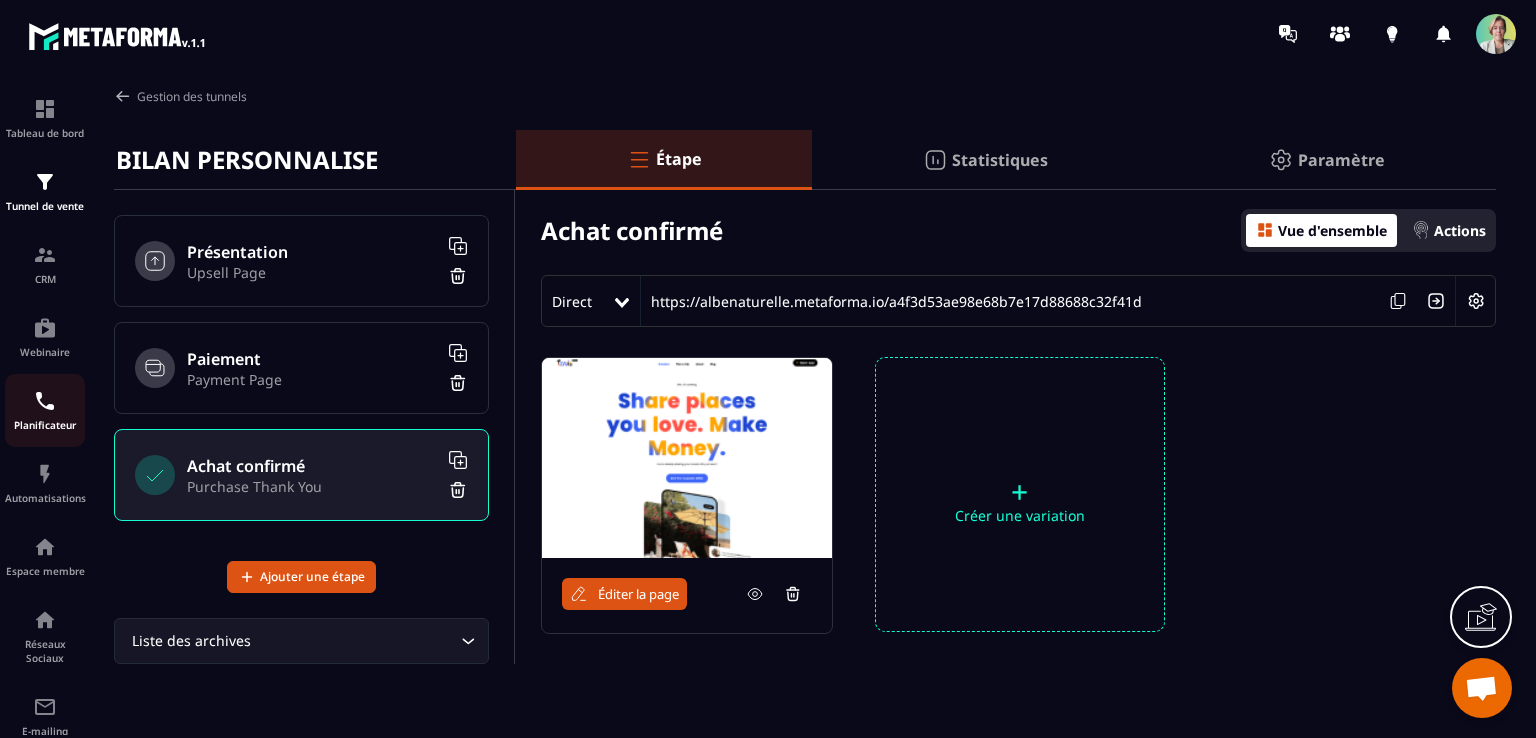 click at bounding box center [45, 401] 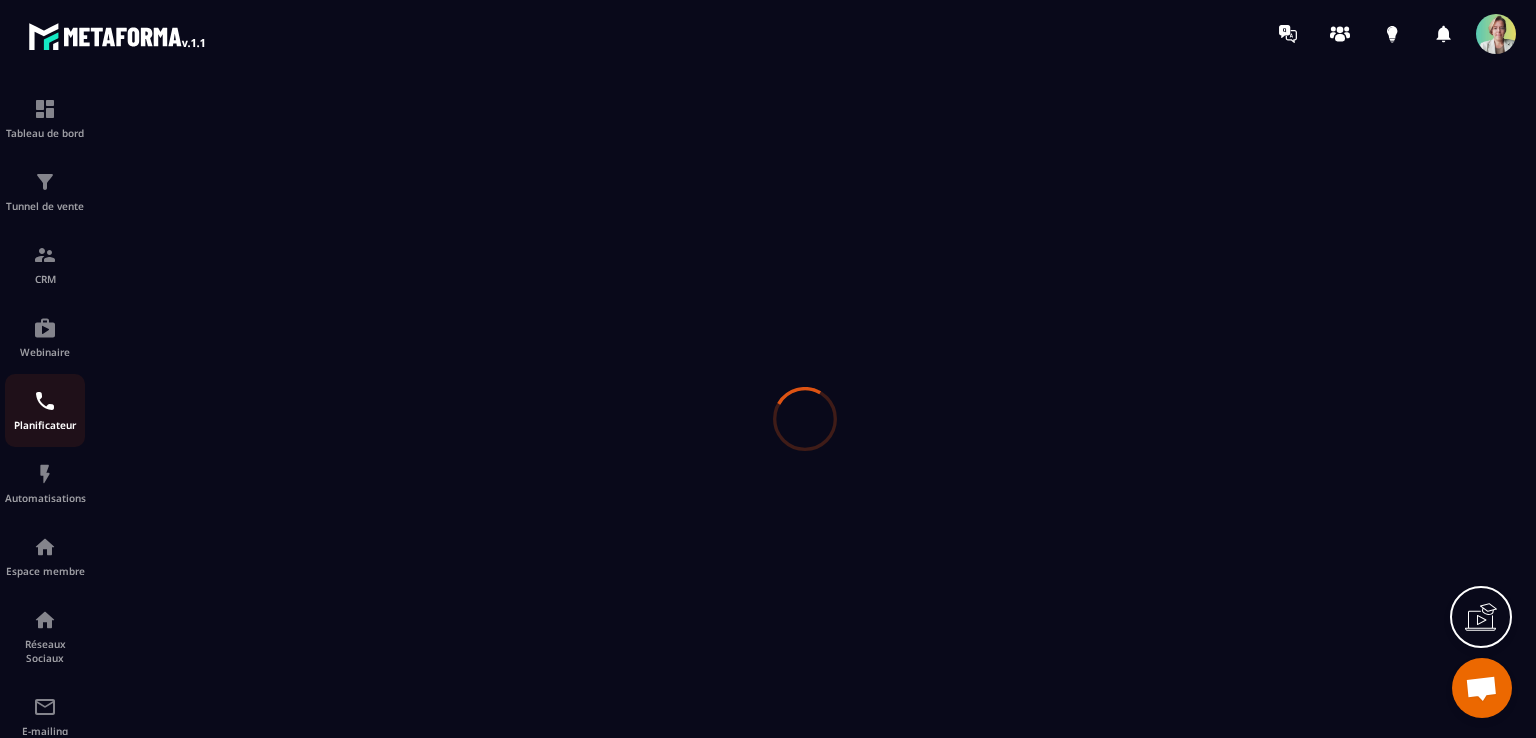 scroll, scrollTop: 0, scrollLeft: 0, axis: both 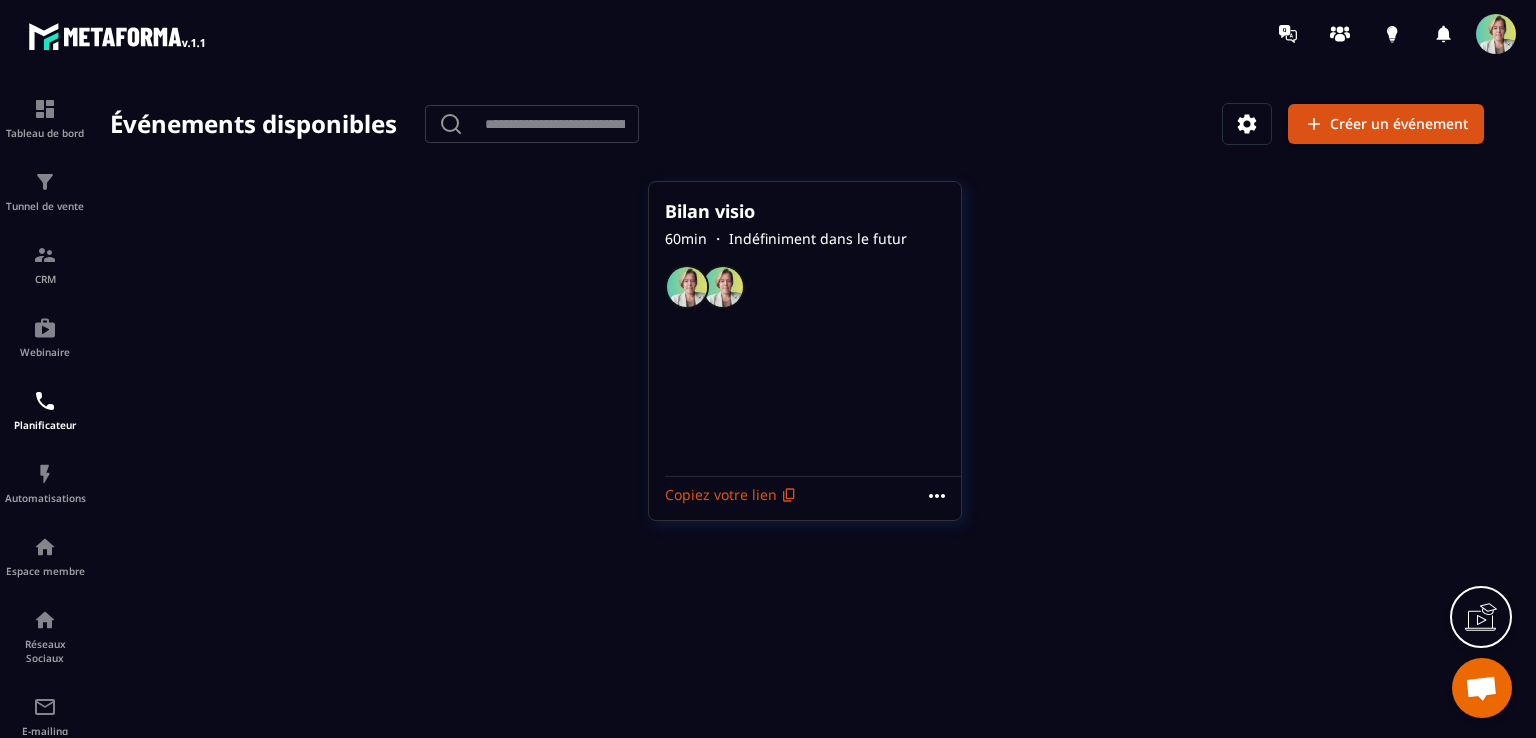 click on "60  min ・   Indéfiniment dans le futur" at bounding box center (805, 239) 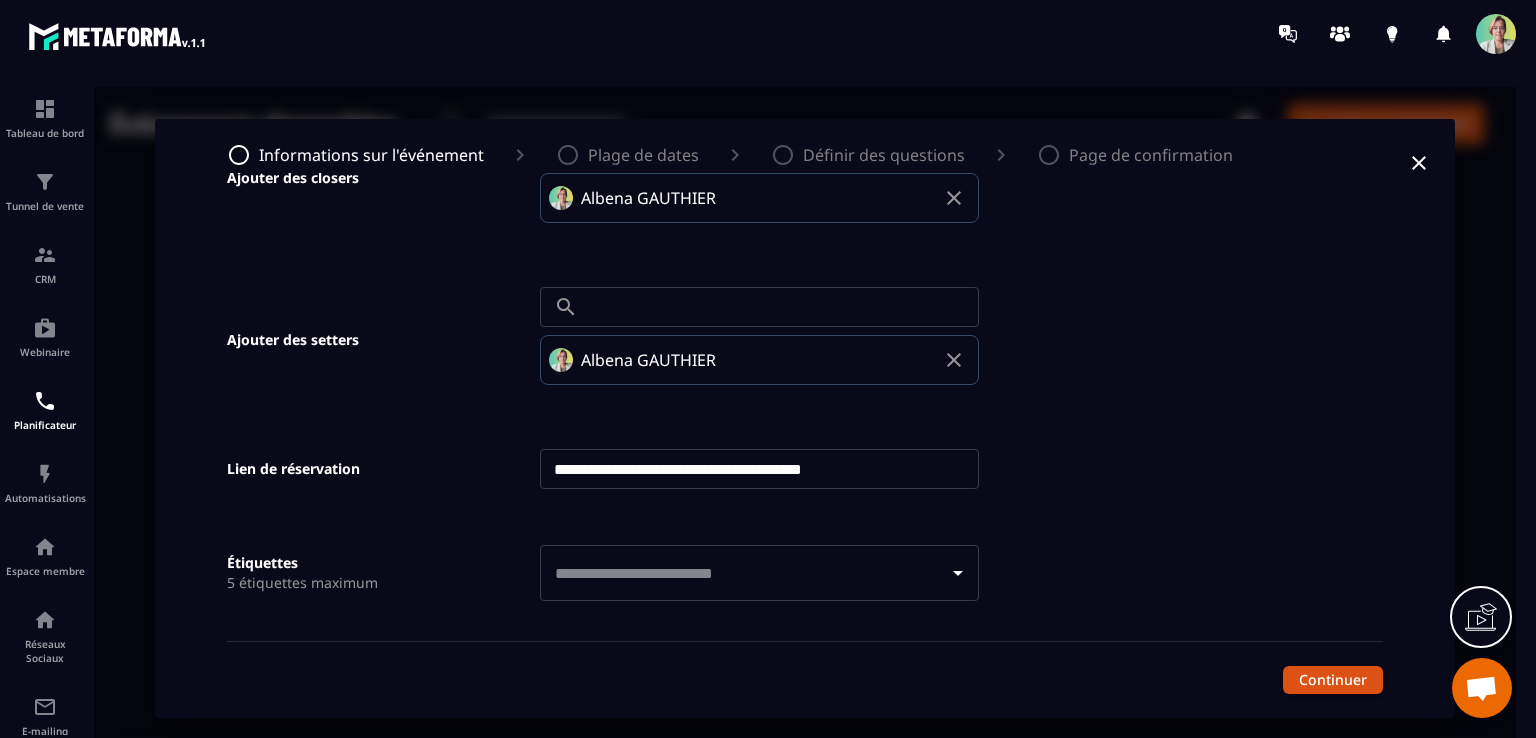 scroll, scrollTop: 1047, scrollLeft: 0, axis: vertical 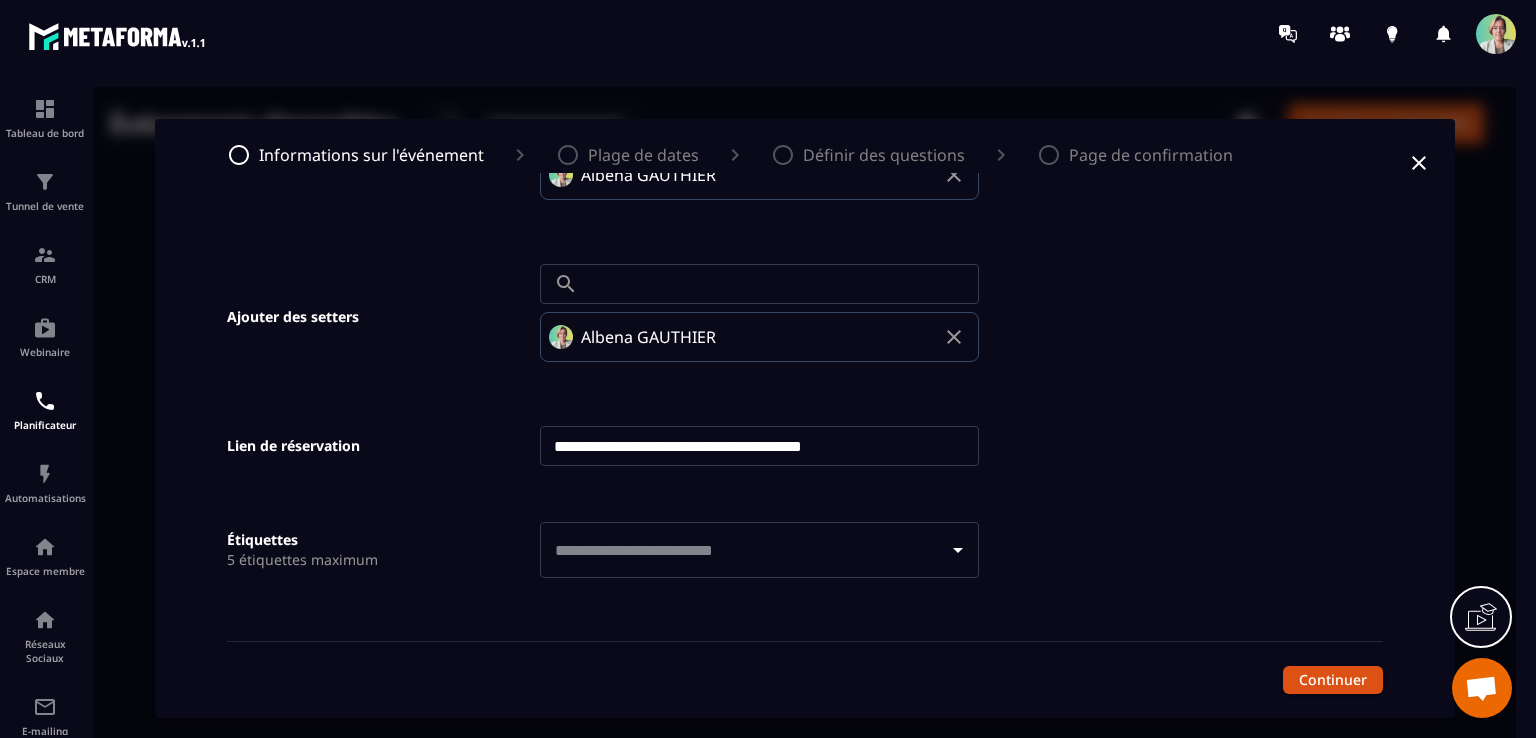 click on "Plage de dates" at bounding box center (643, 155) 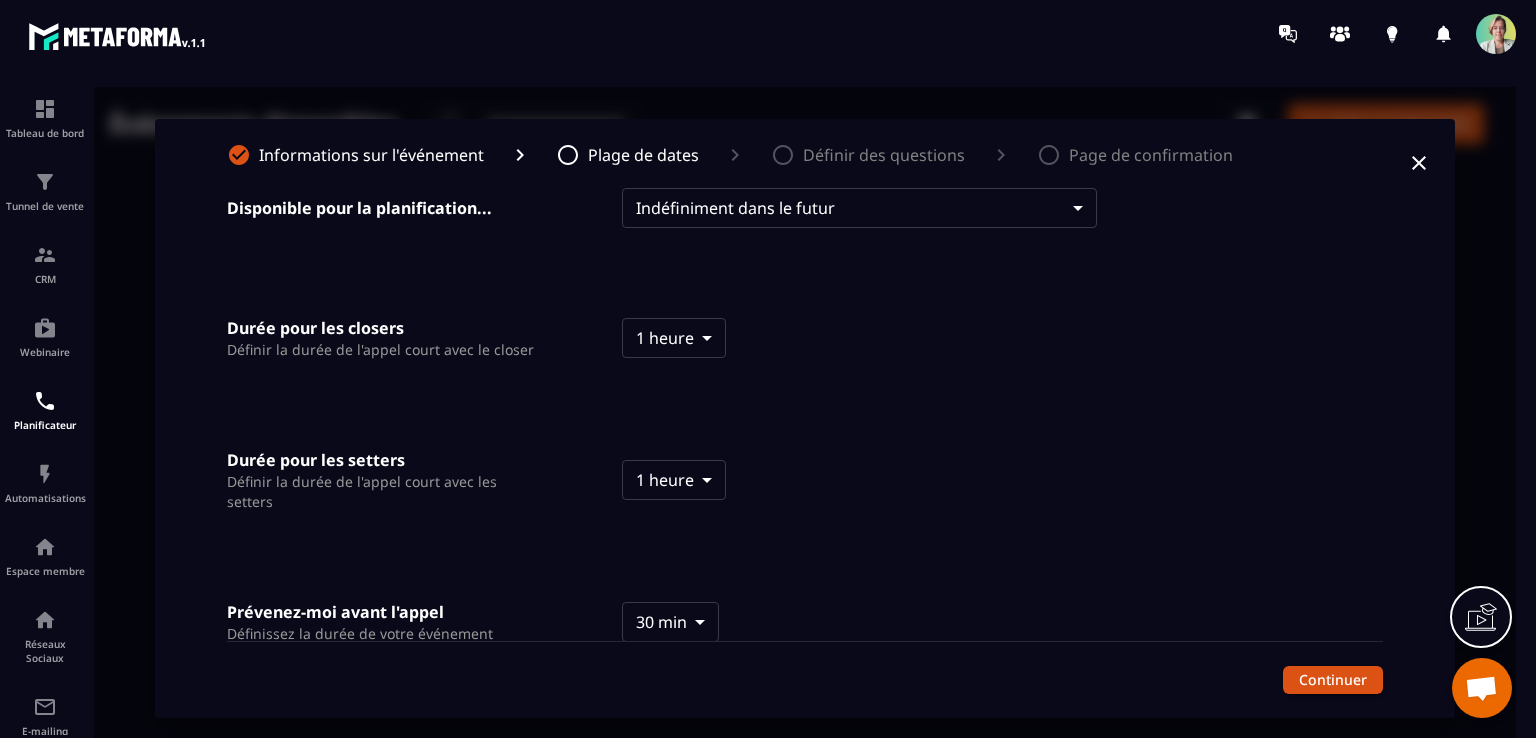 scroll, scrollTop: 0, scrollLeft: 0, axis: both 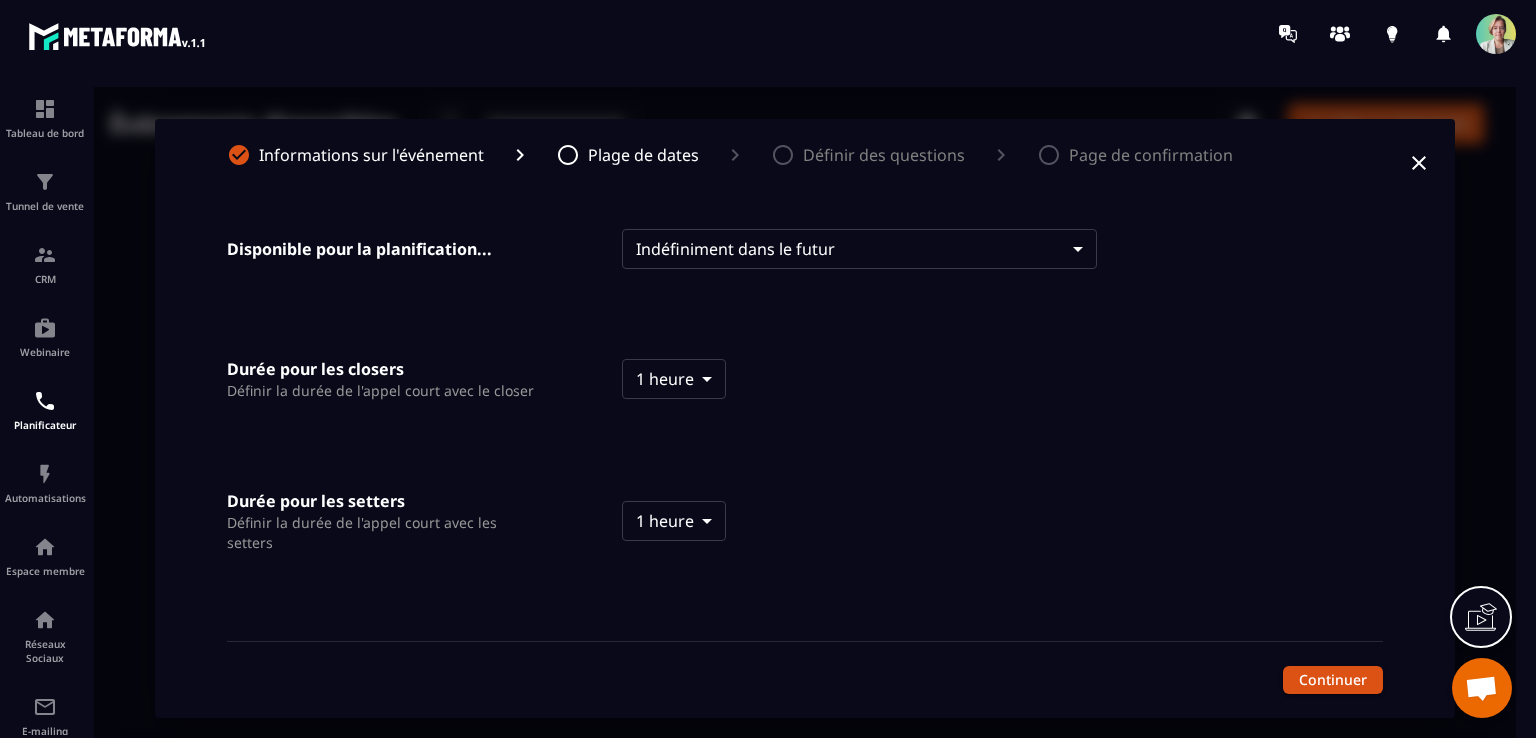 click 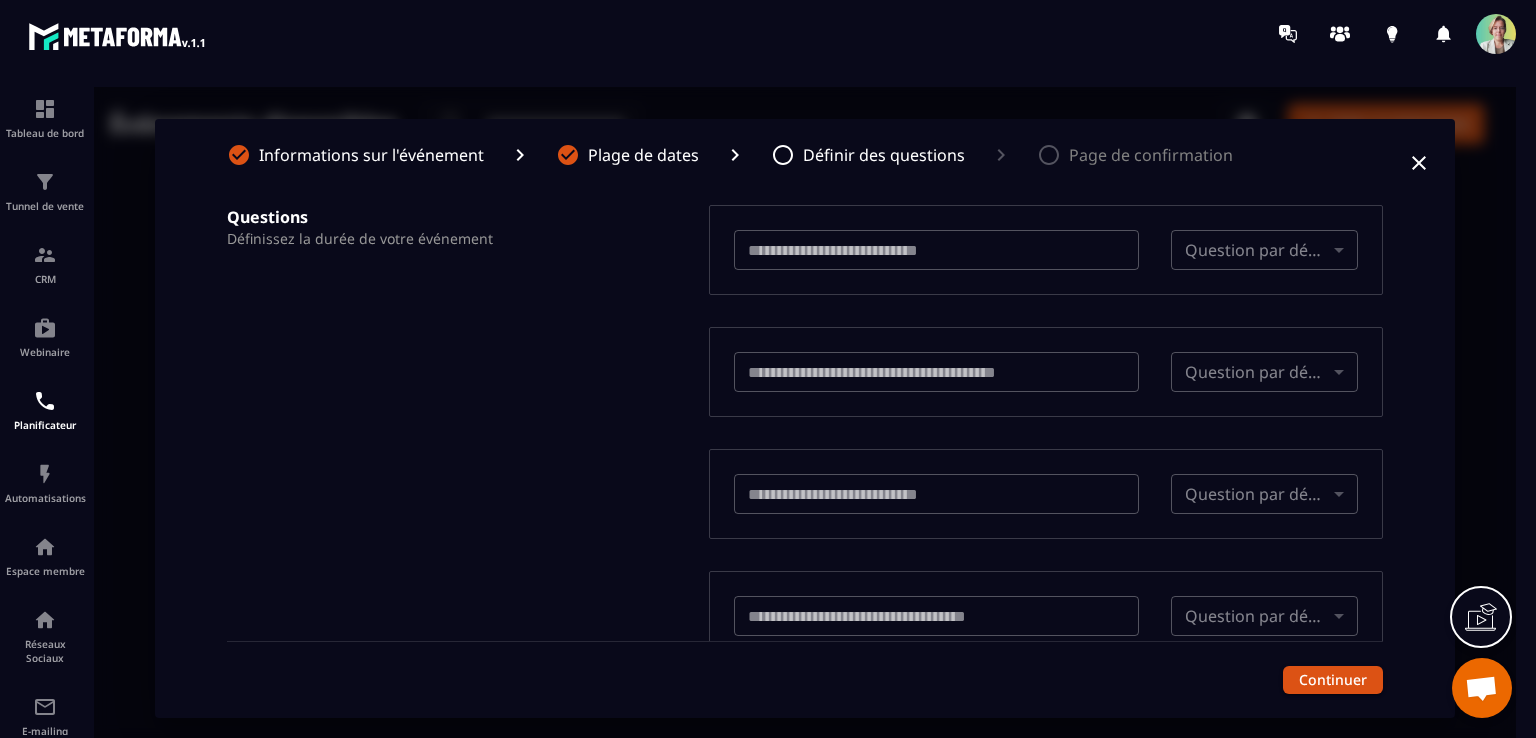 scroll, scrollTop: 93, scrollLeft: 0, axis: vertical 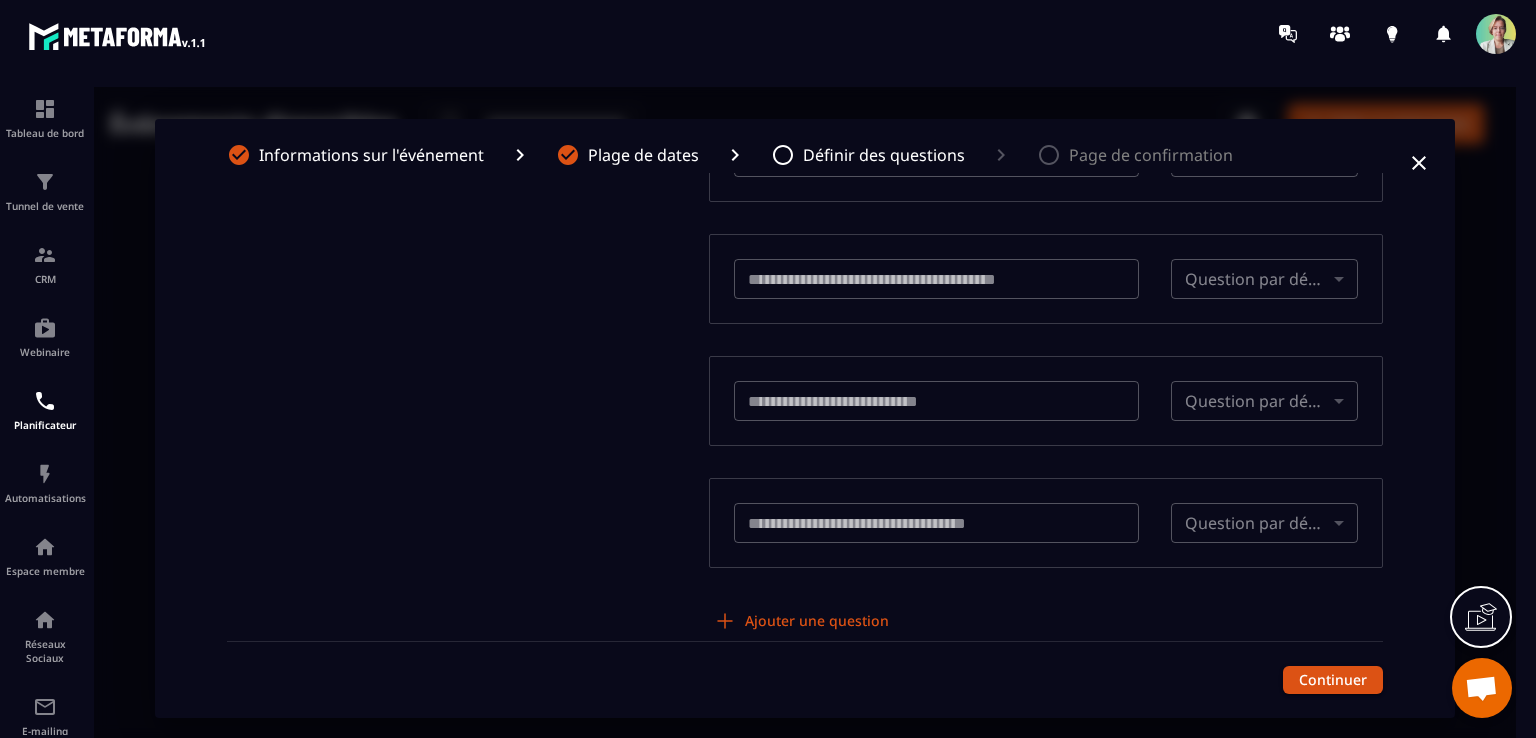 click 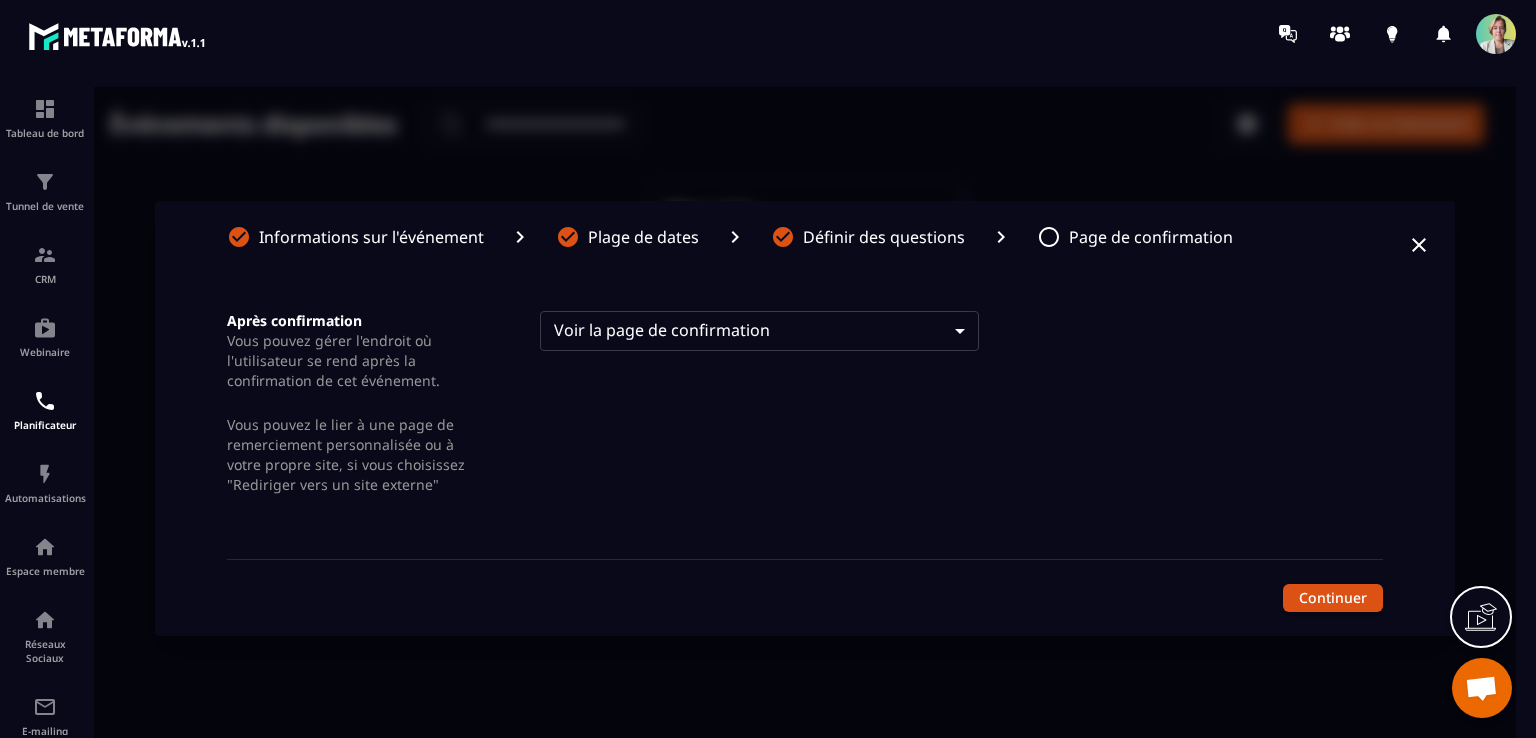click at bounding box center [1481, 690] 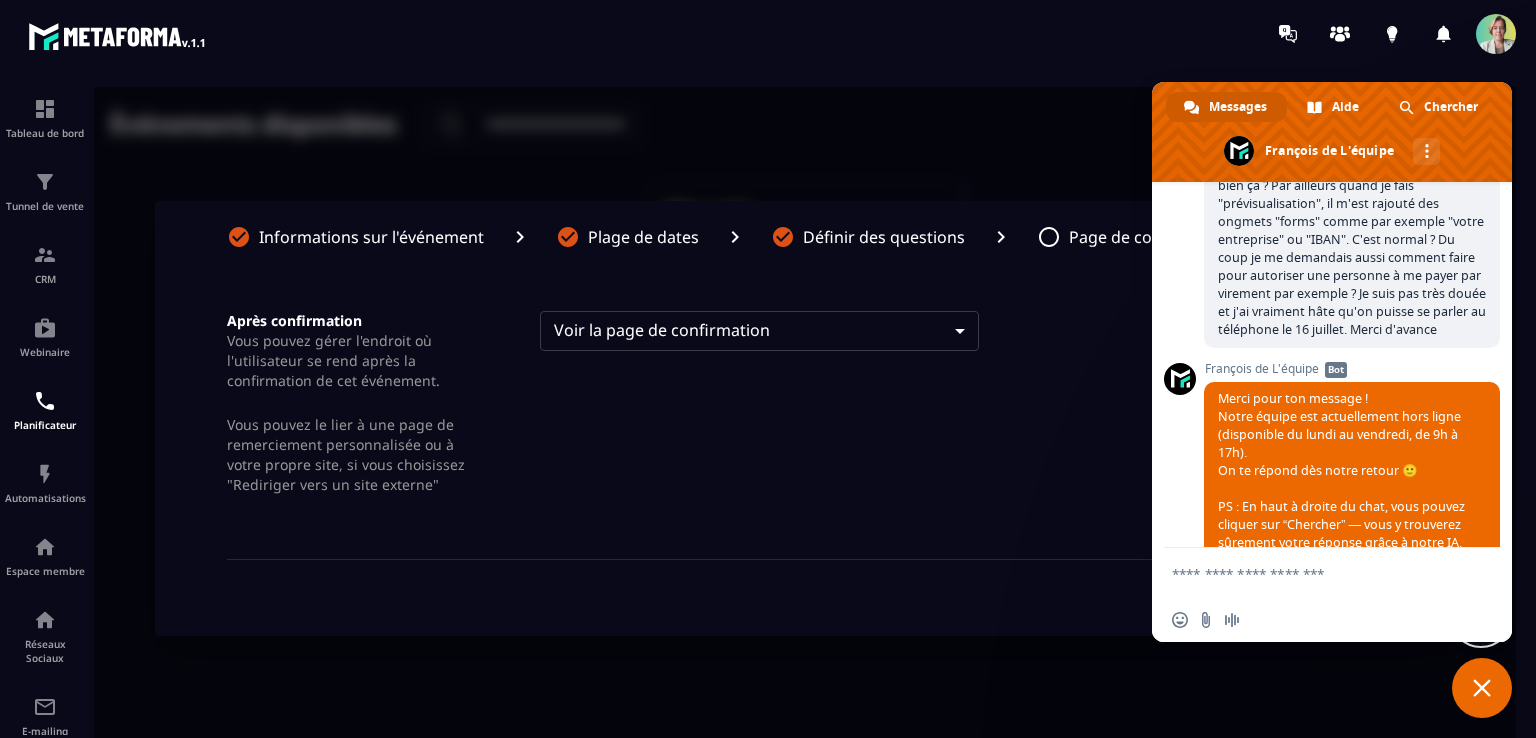 scroll, scrollTop: 948, scrollLeft: 0, axis: vertical 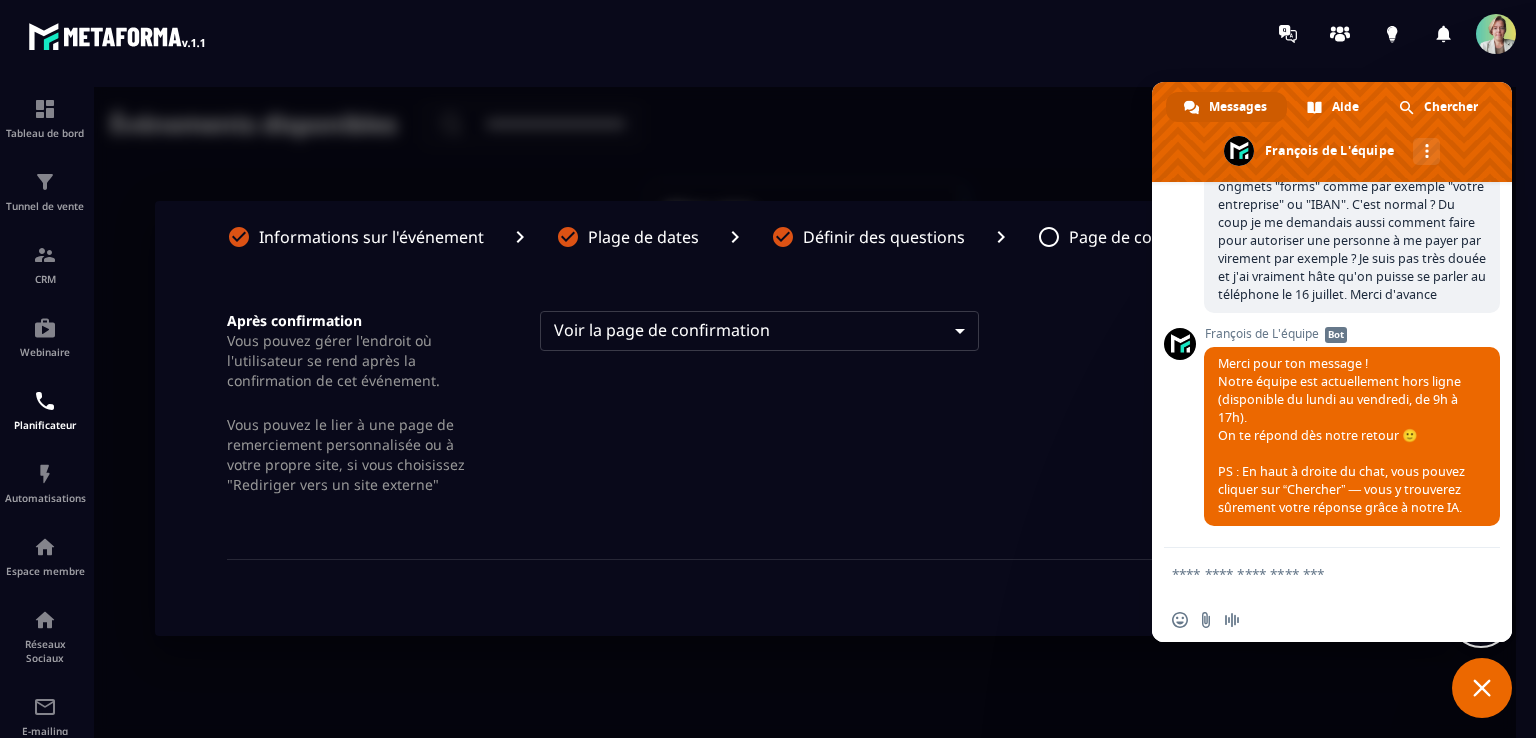 click at bounding box center [1312, 573] 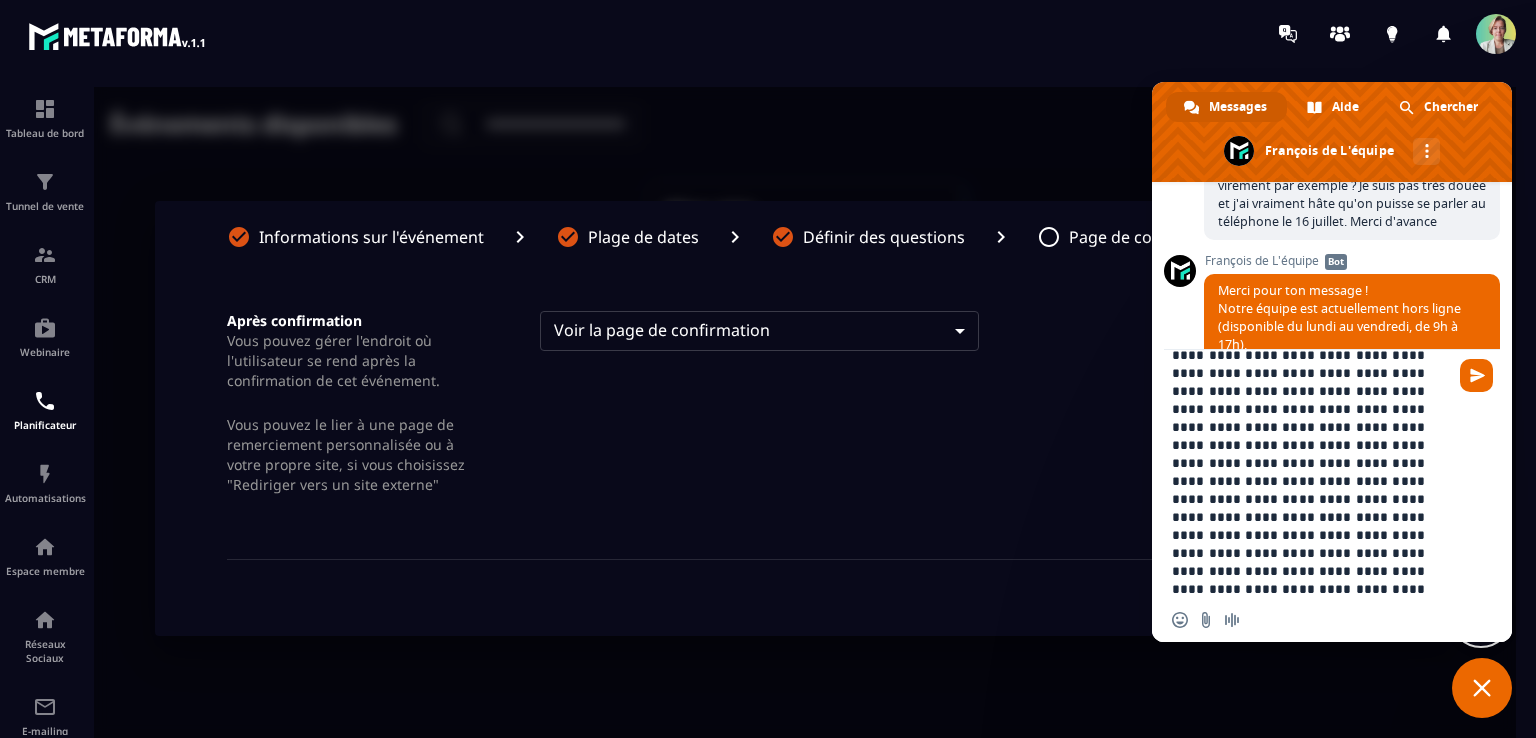 scroll, scrollTop: 56, scrollLeft: 0, axis: vertical 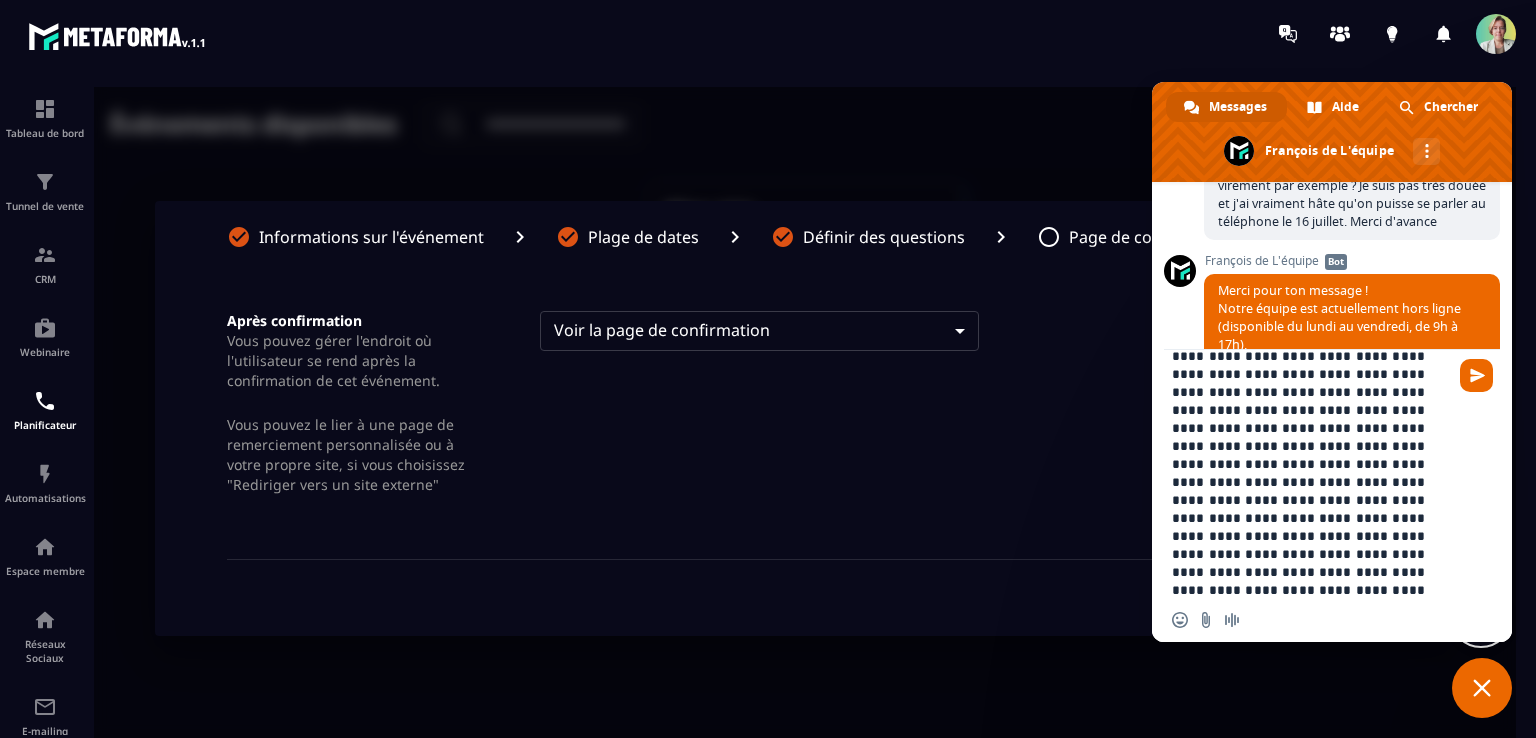 type on "**********" 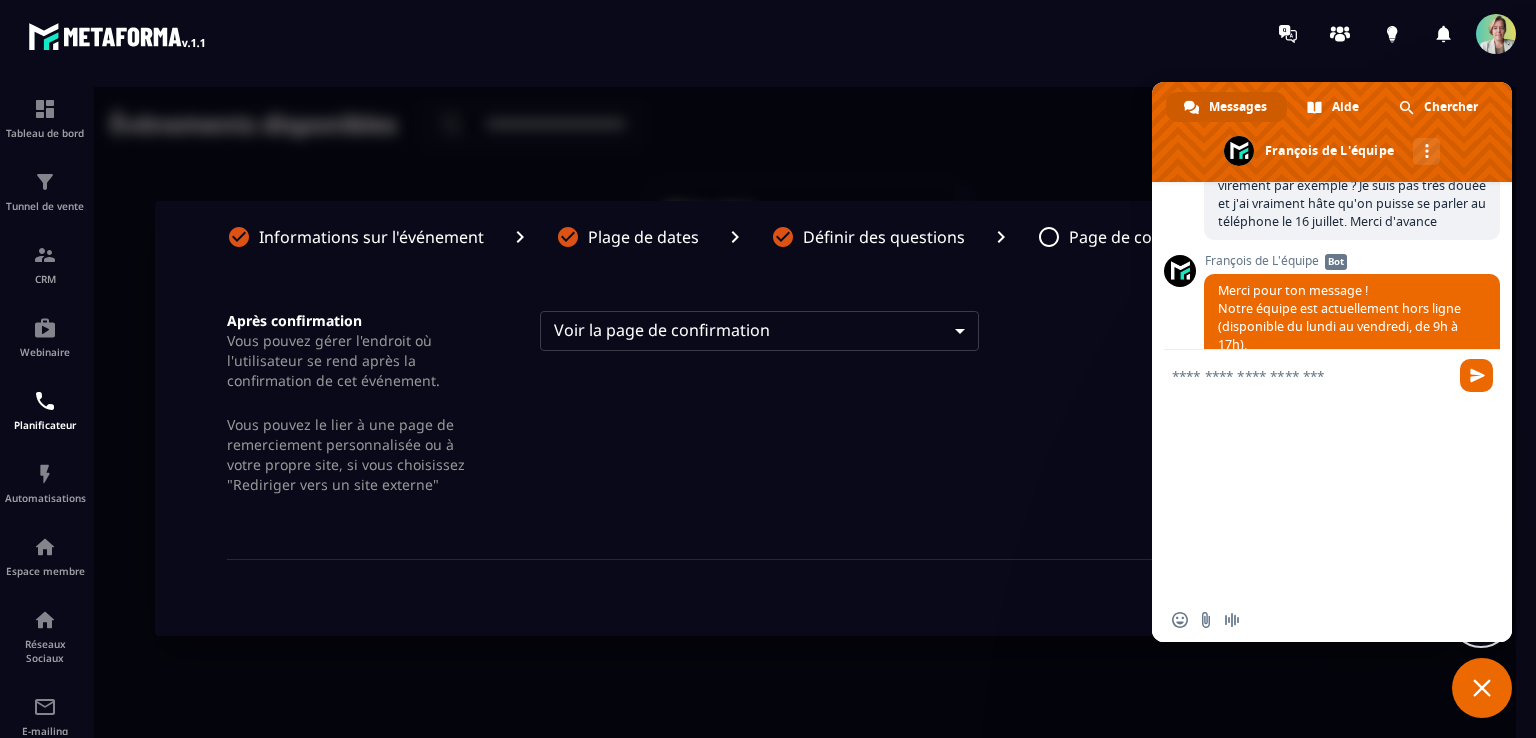 scroll, scrollTop: 4, scrollLeft: 0, axis: vertical 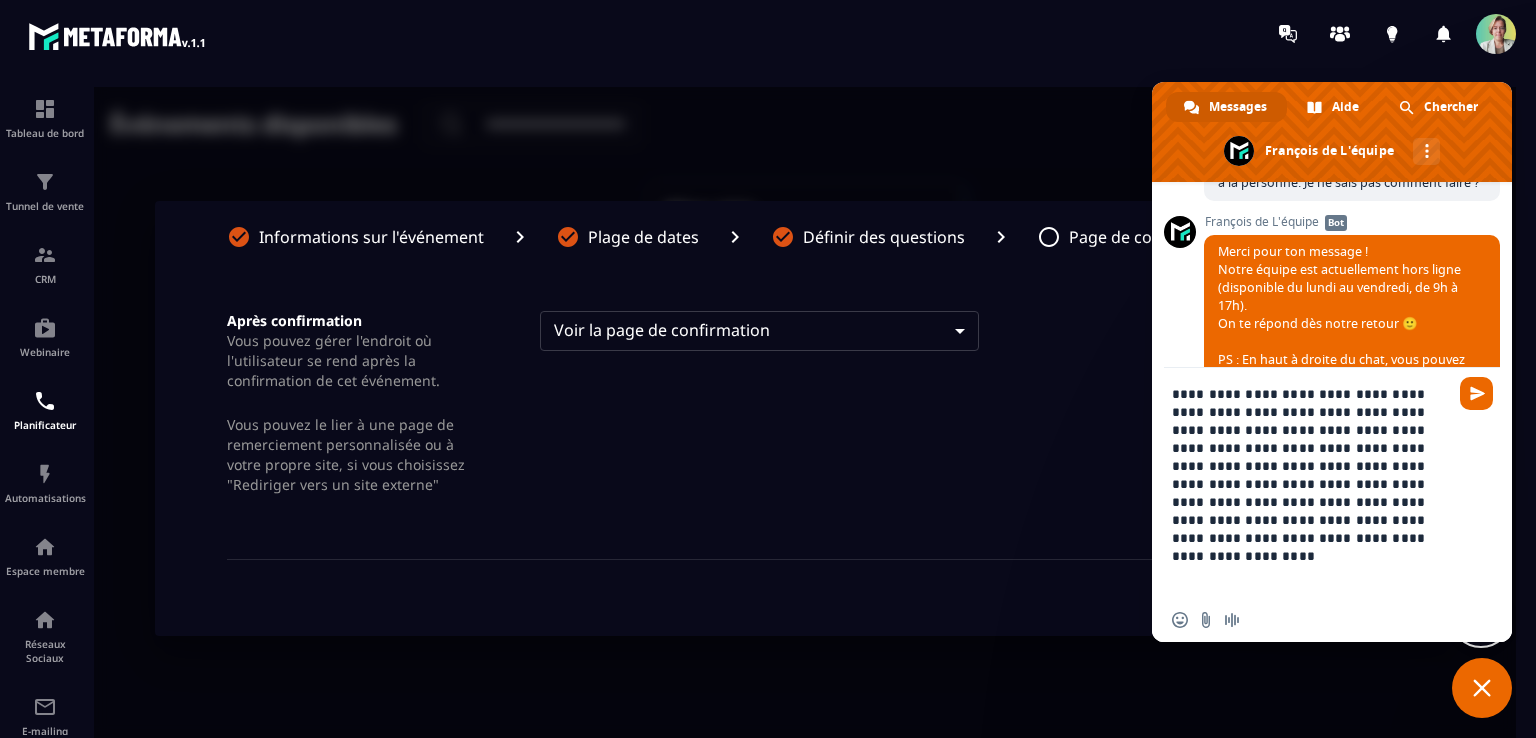 click on "**********" at bounding box center [1312, 483] 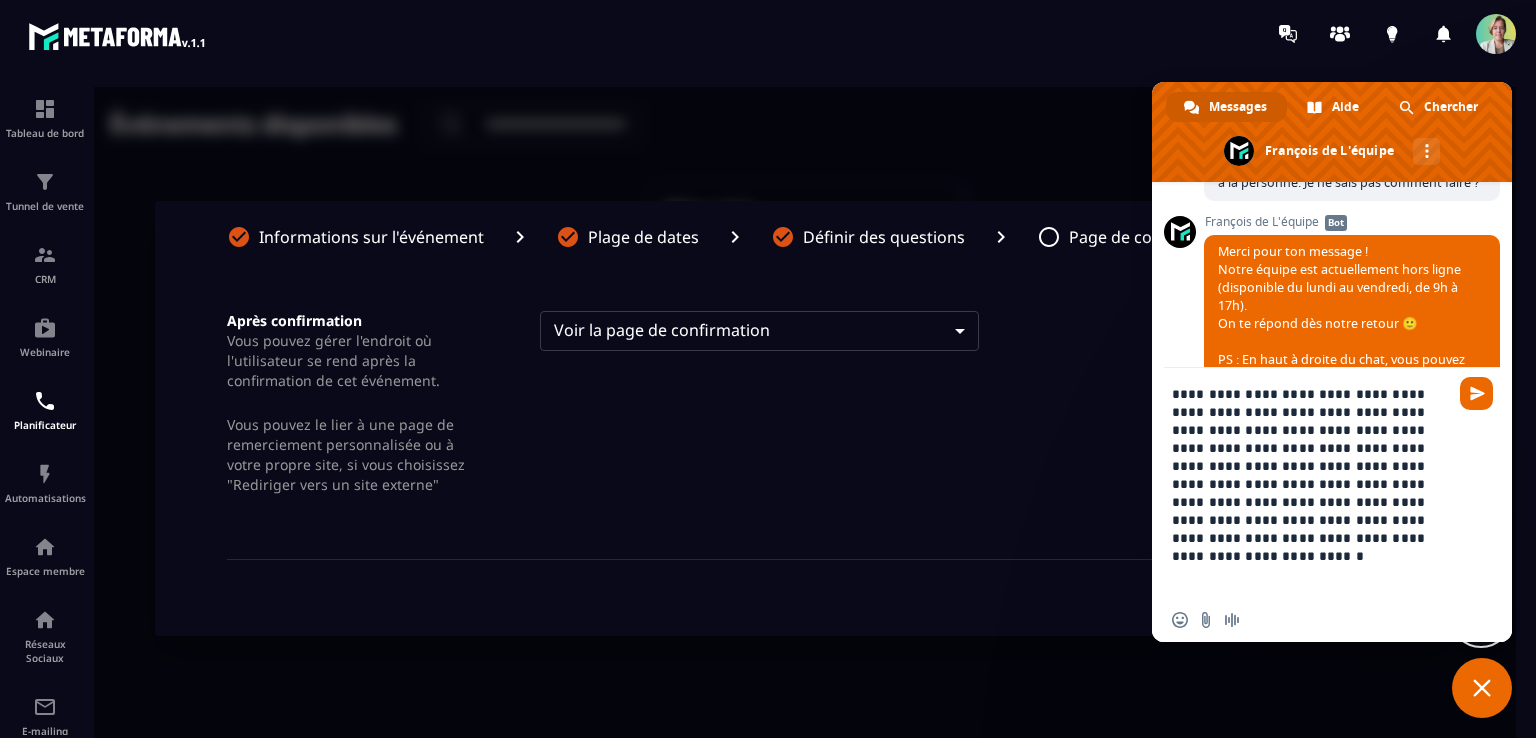 click on "**********" at bounding box center [1312, 483] 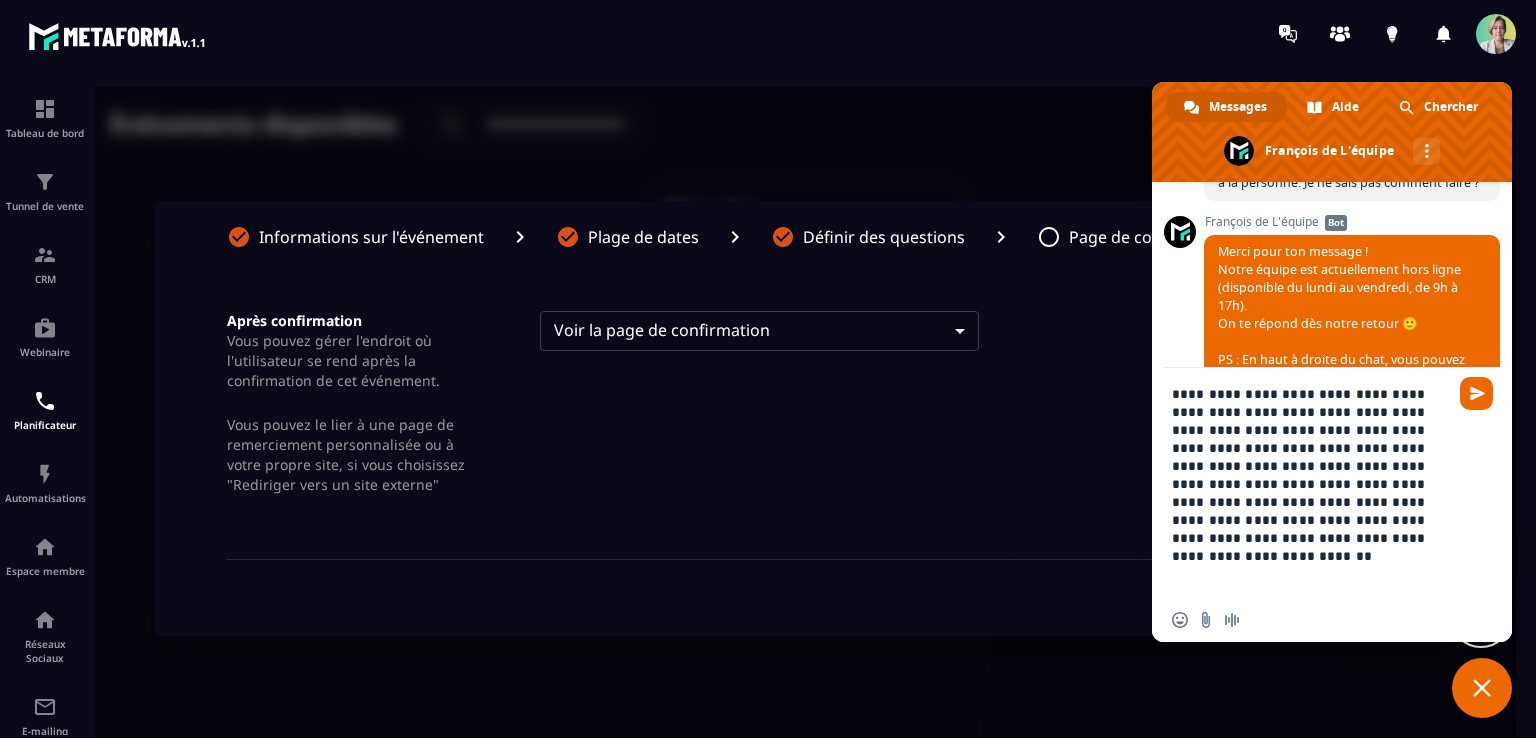 click on "**********" at bounding box center [1312, 483] 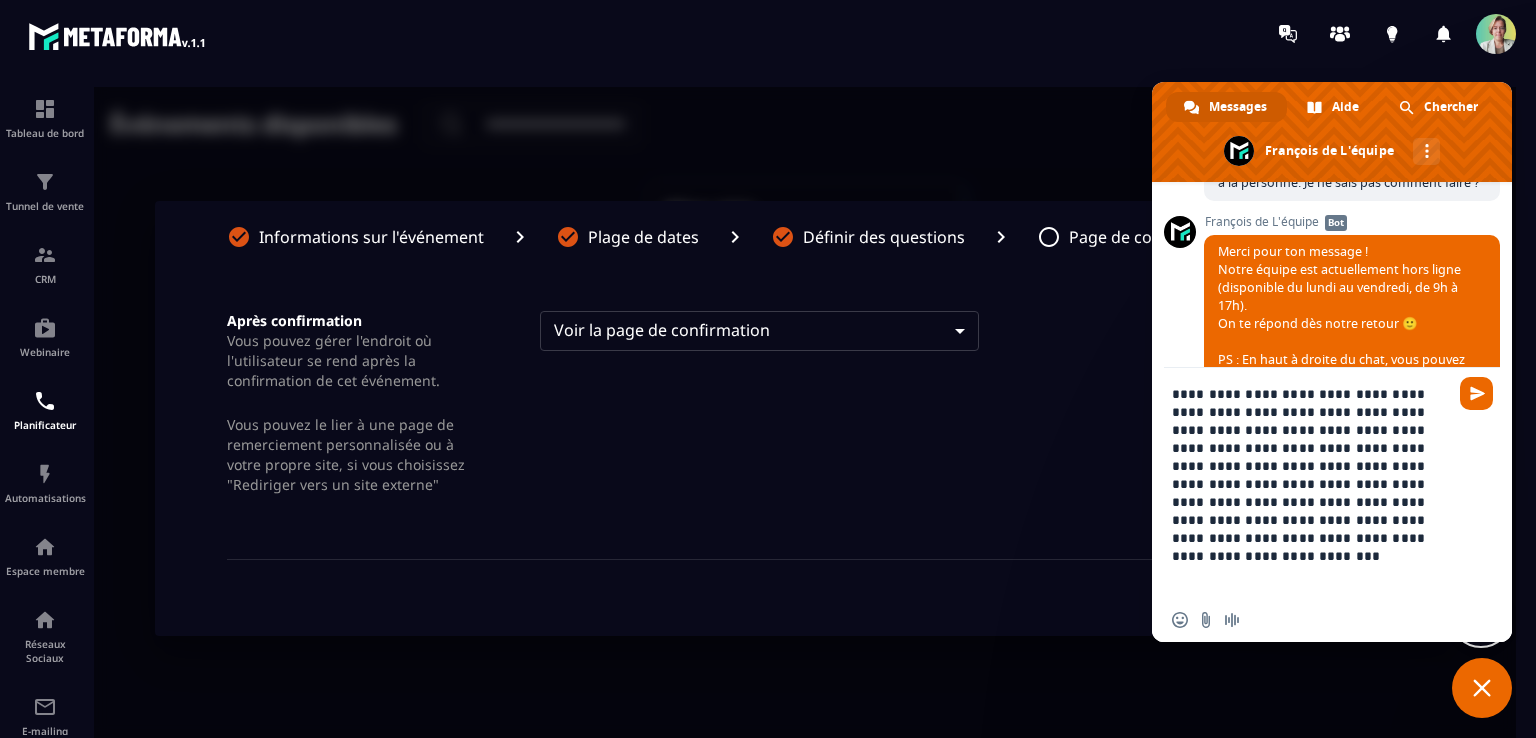 click on "**********" at bounding box center (1312, 483) 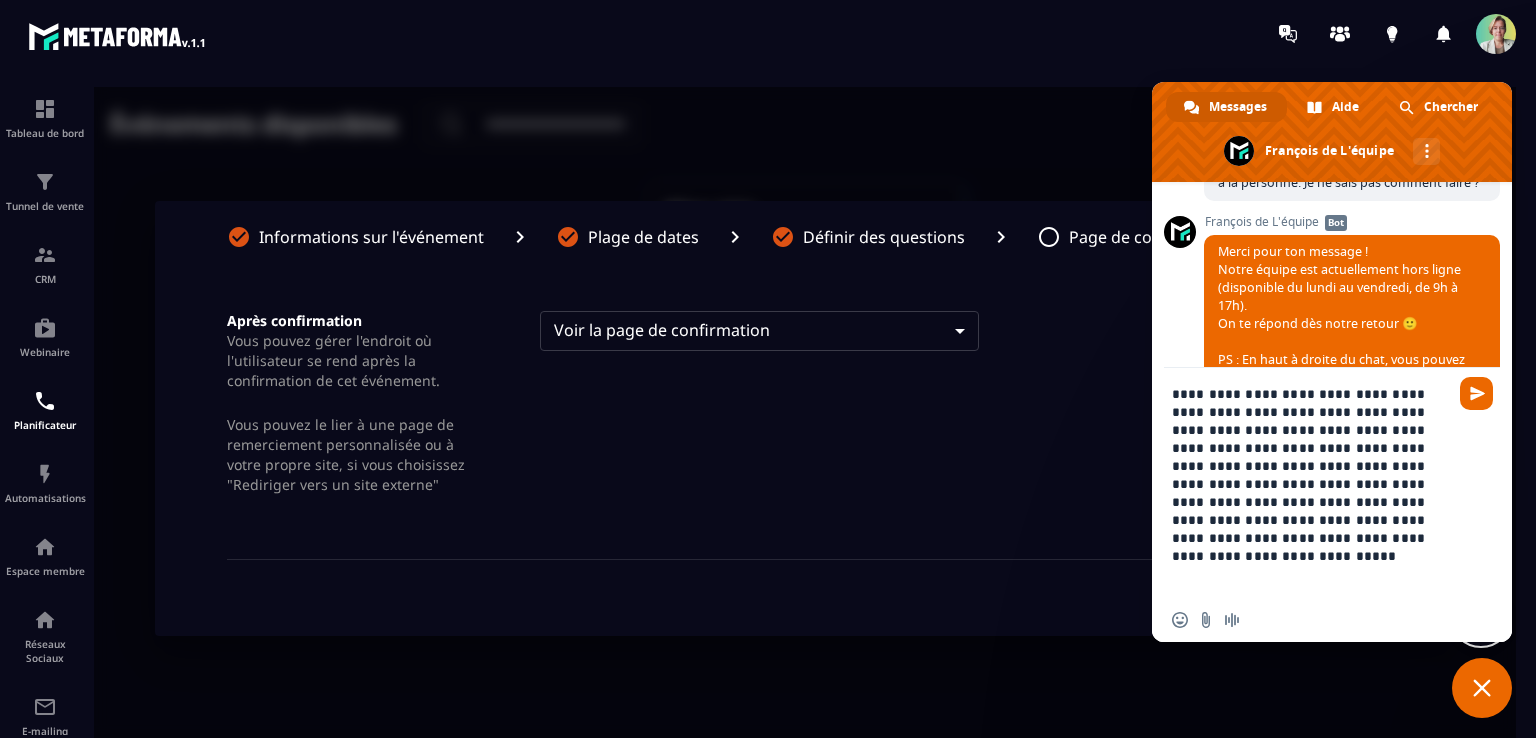 click on "**********" at bounding box center (1312, 483) 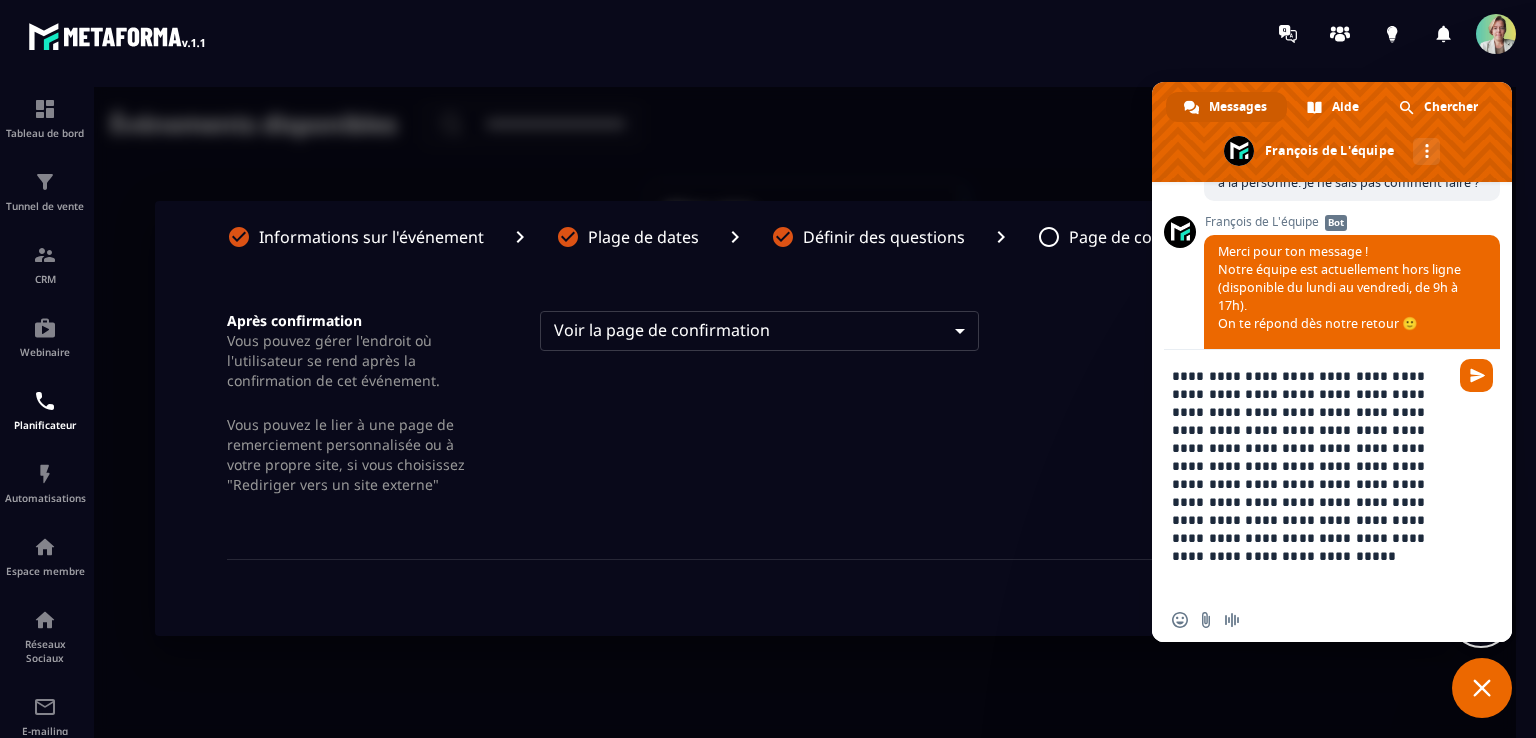 click on "**********" at bounding box center [1312, 474] 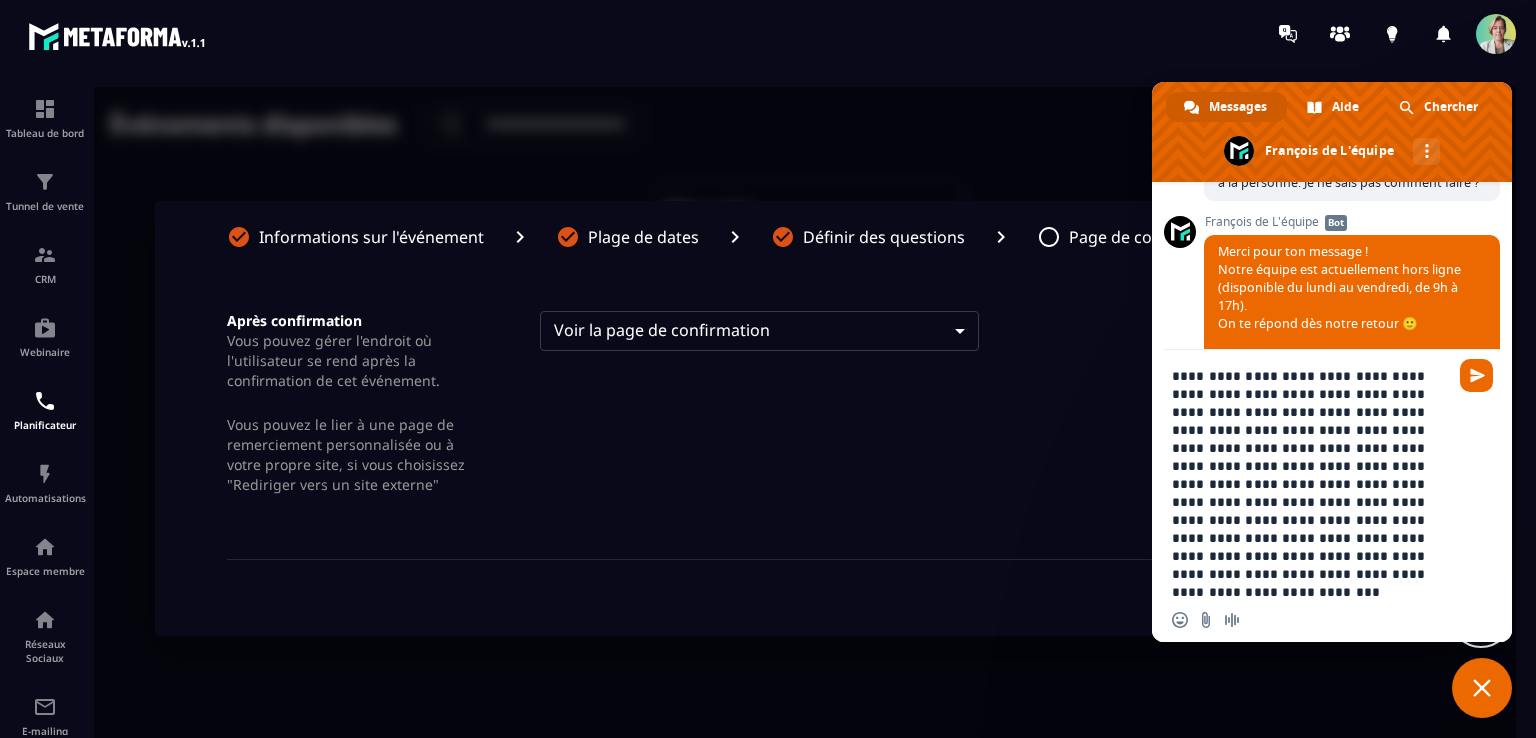type on "**********" 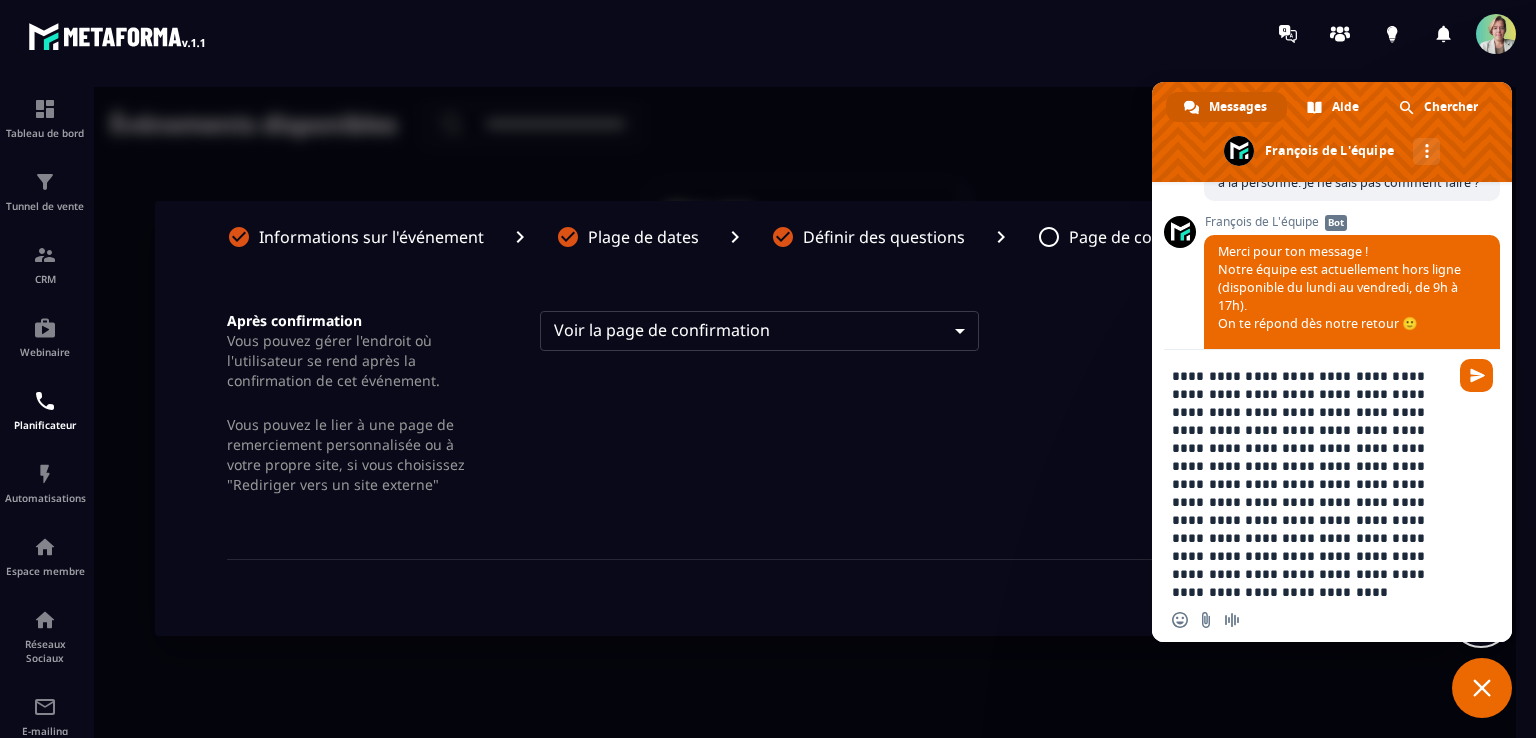 type 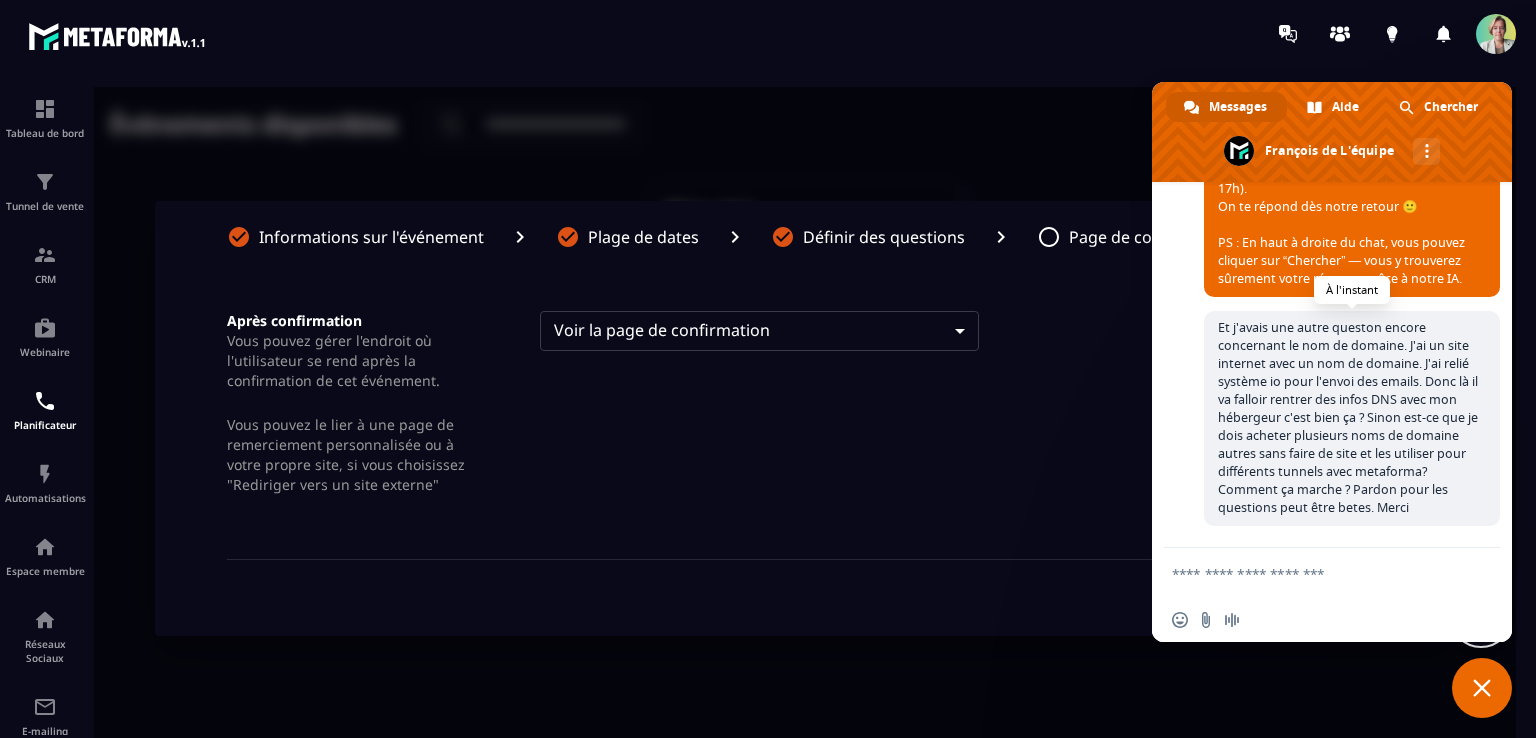scroll, scrollTop: 1959, scrollLeft: 0, axis: vertical 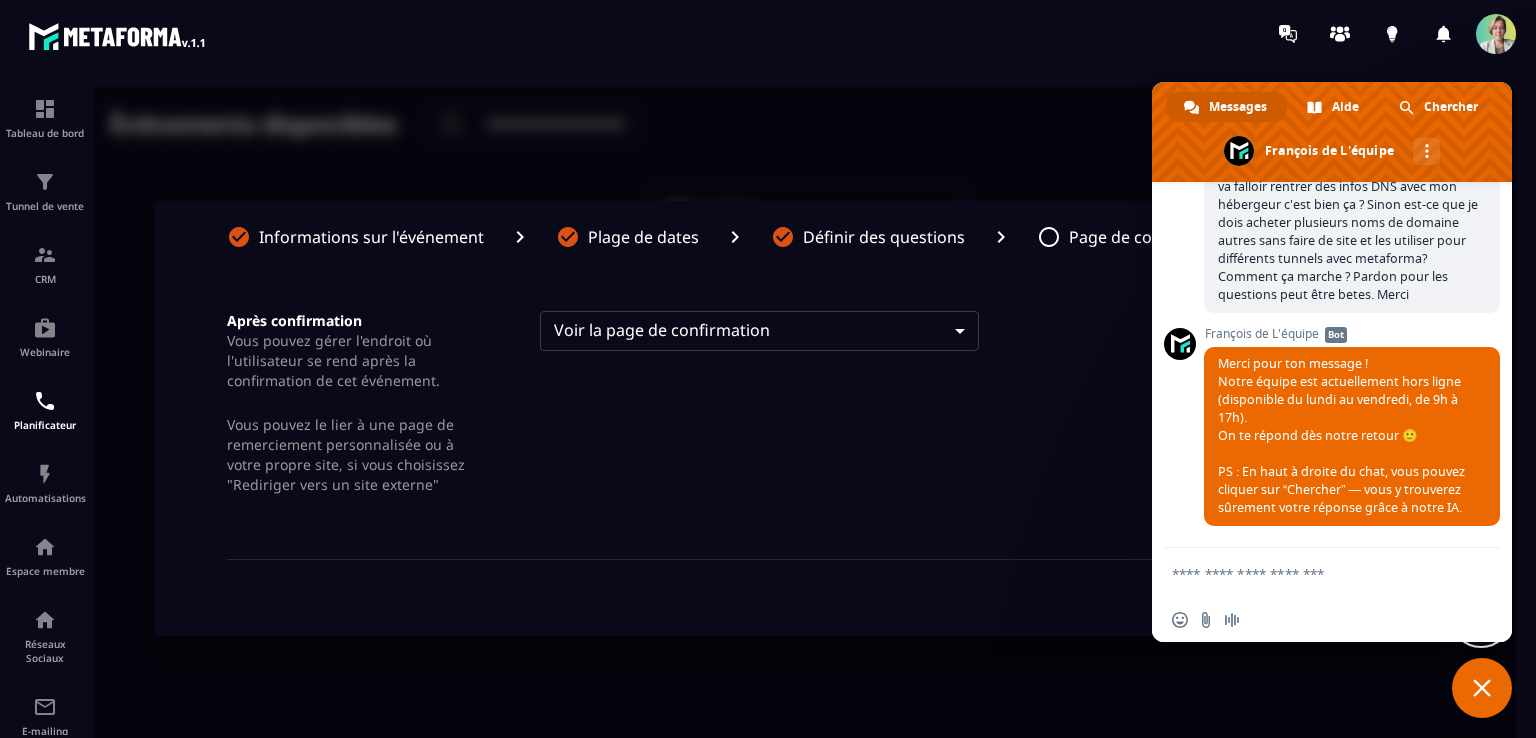 click on "Après confirmation Vous pouvez gérer l'endroit où l'utilisateur se rend après la confirmation de cet événement. Vous pouvez le lier à une page de remerciement personnalisée ou à votre propre site, si vous choisissez "Rediriger vers un site externe" Voir la page de confirmation **** ​" at bounding box center (777, 395) 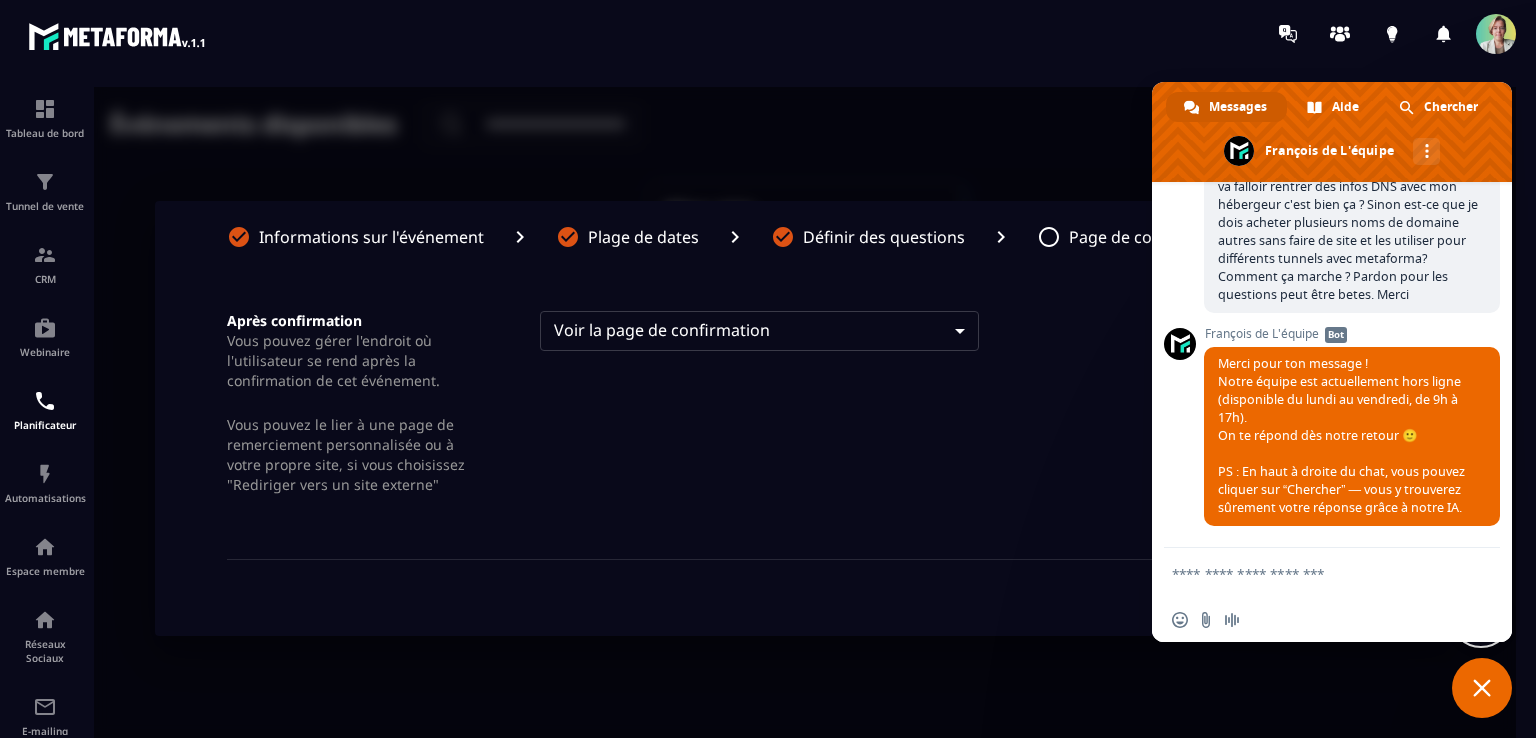 click at bounding box center [1482, 688] 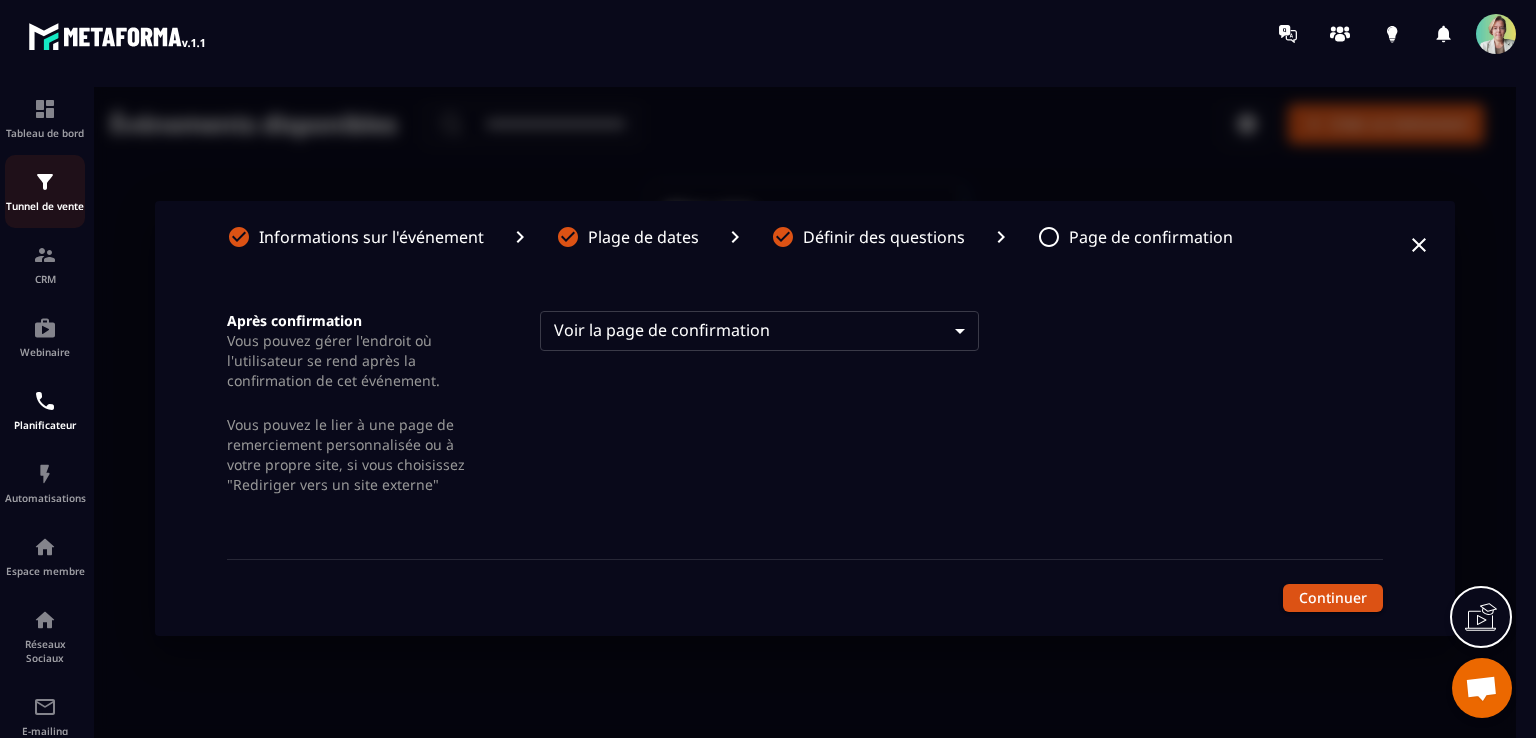 click on "Tunnel de vente" at bounding box center (45, 206) 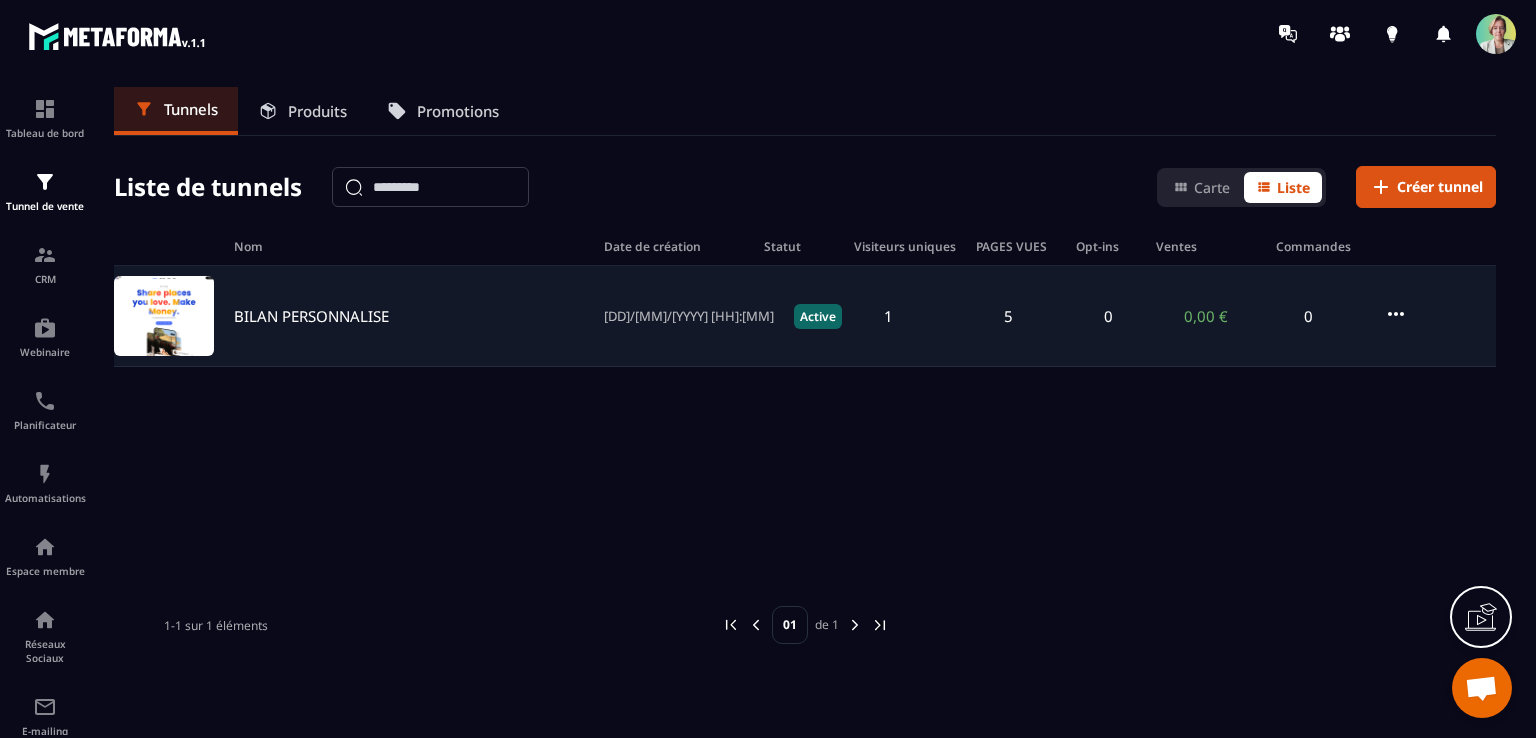 click on "BILAN PERSONNALISE" at bounding box center (311, 316) 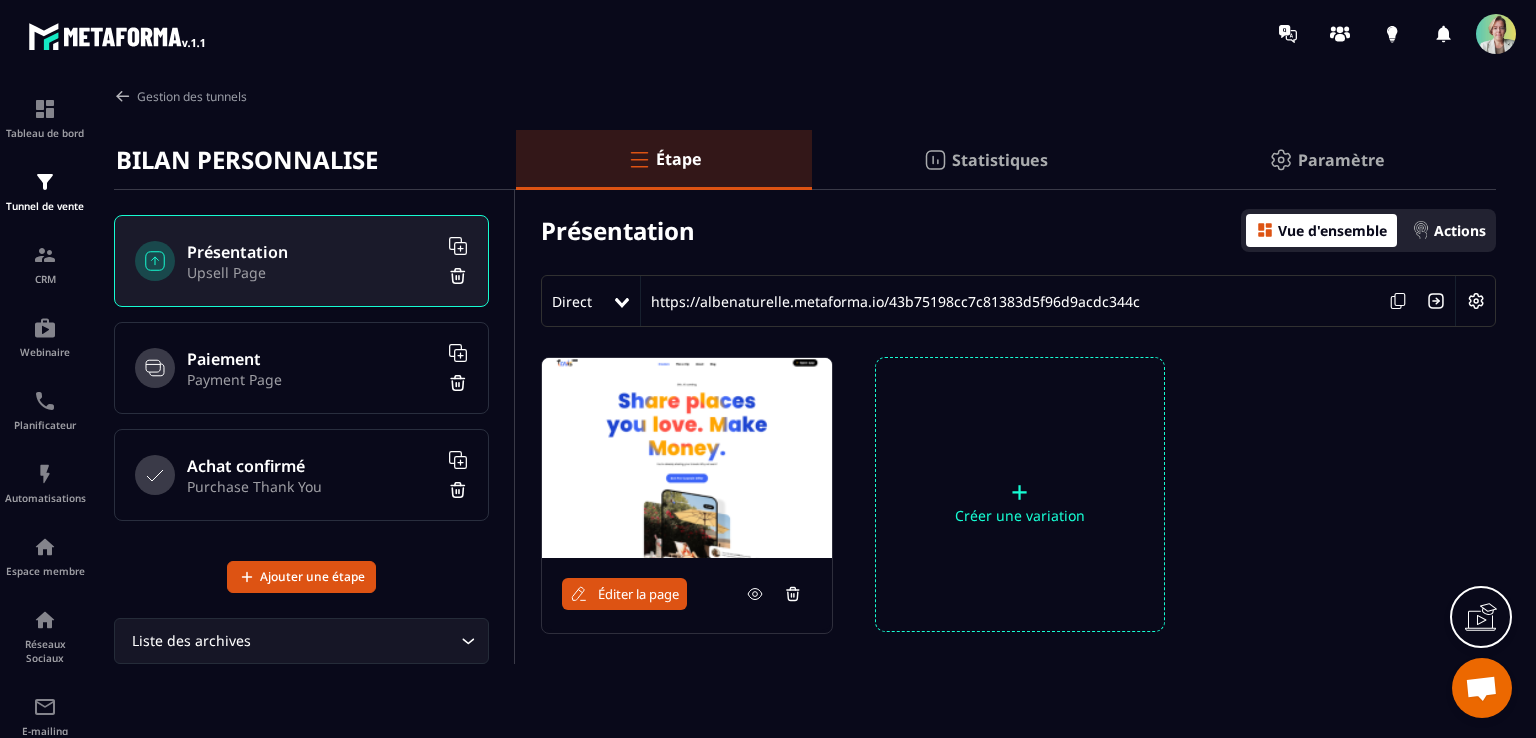 click on "Vue d'ensemble" at bounding box center (1332, 230) 